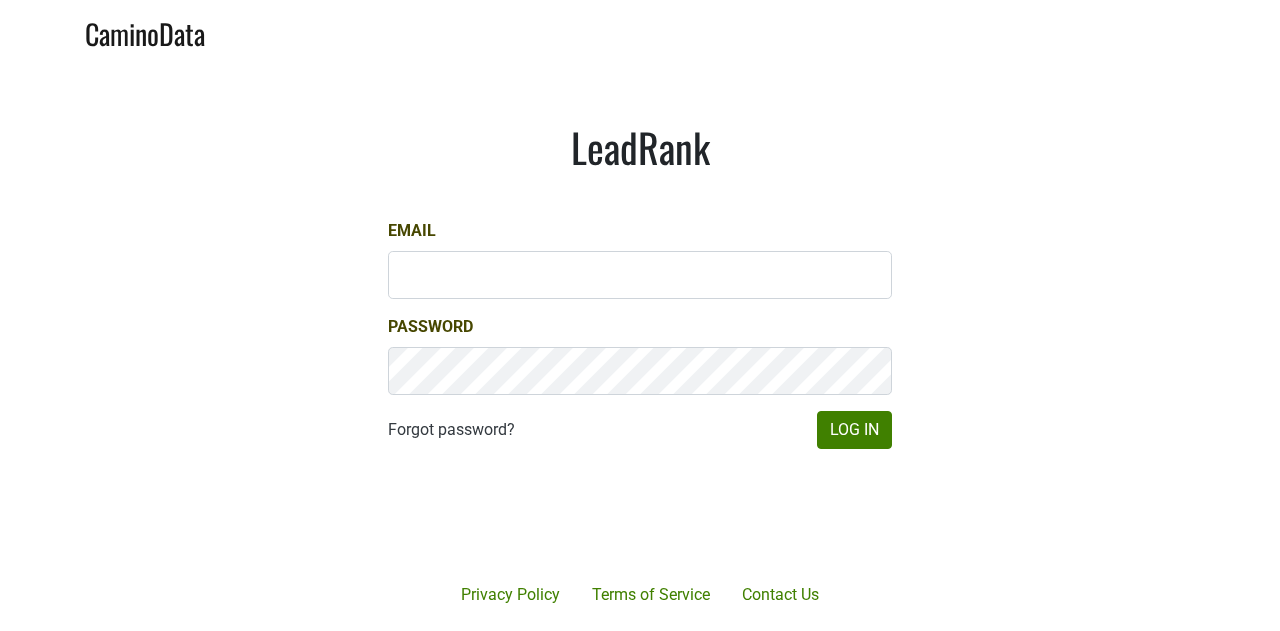 scroll, scrollTop: 0, scrollLeft: 0, axis: both 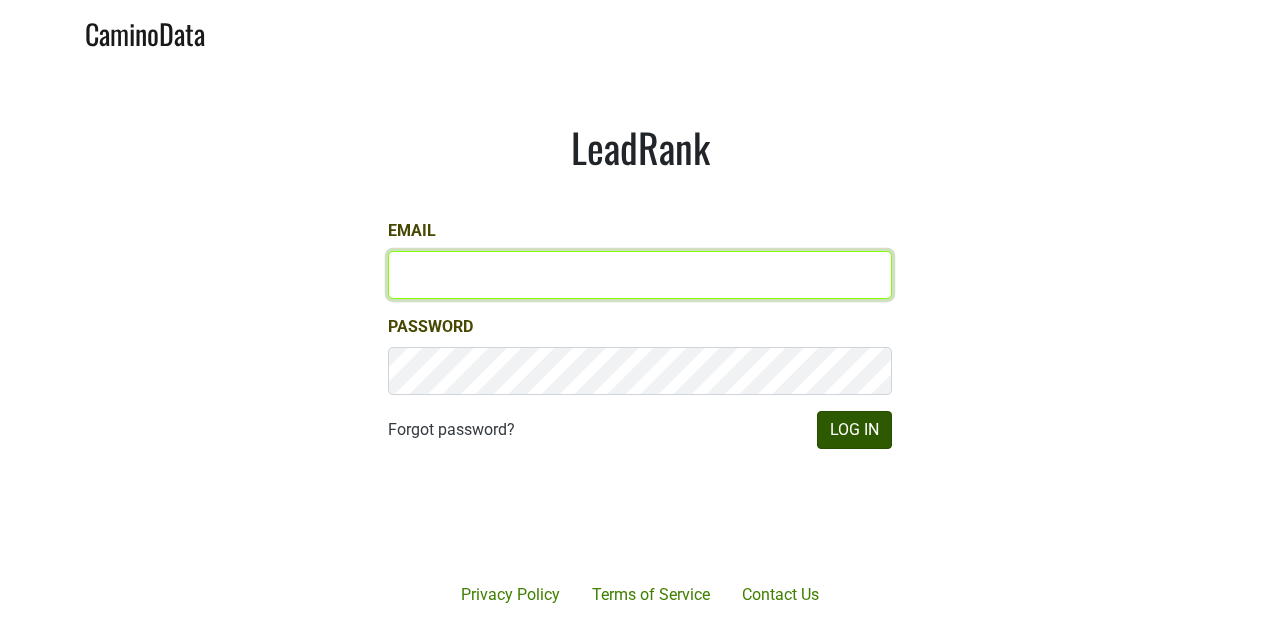 type on "jedwards@petermichaelwinery.com" 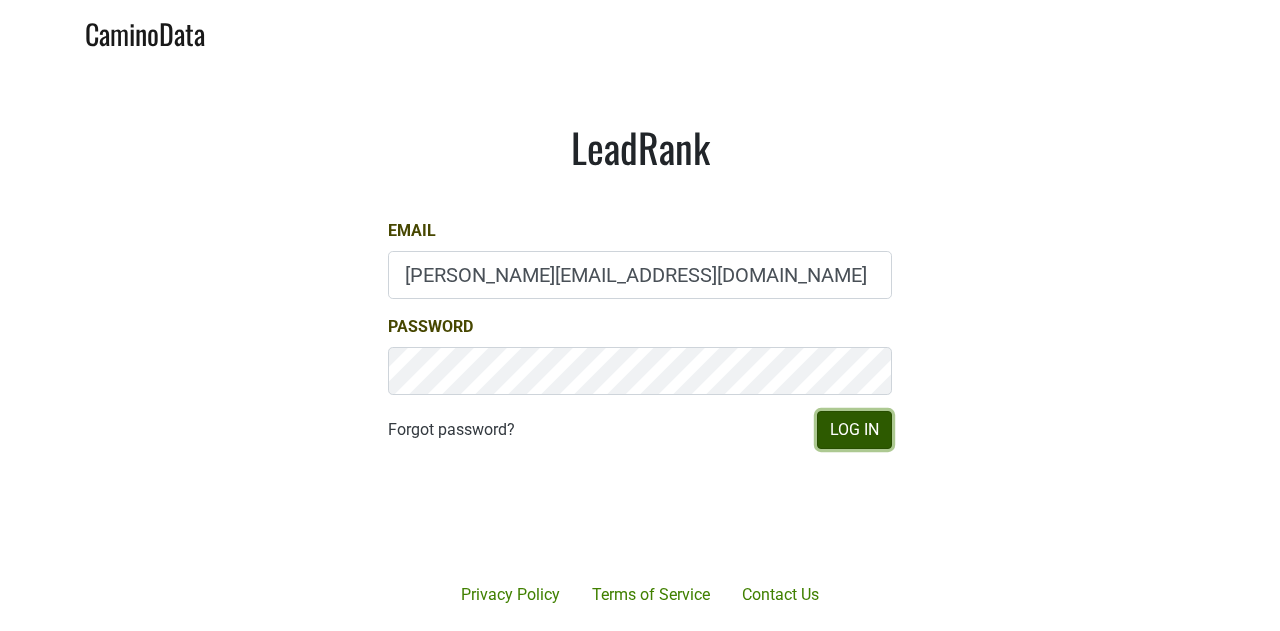 click on "Log In" at bounding box center (854, 430) 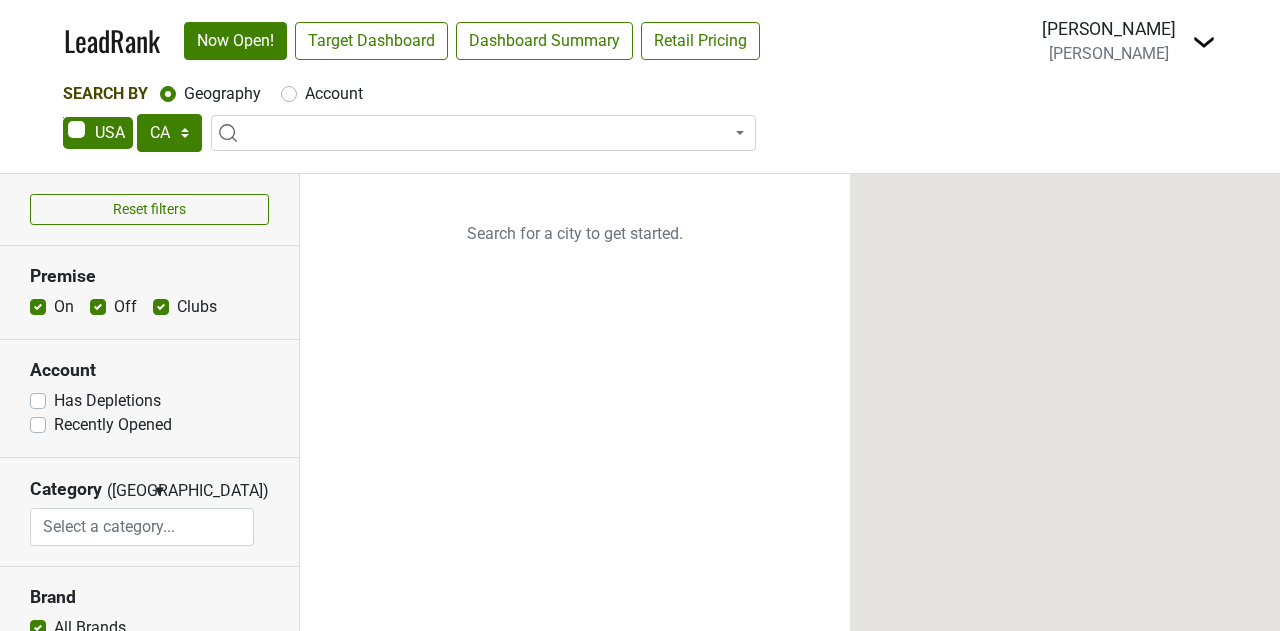 select on "CA" 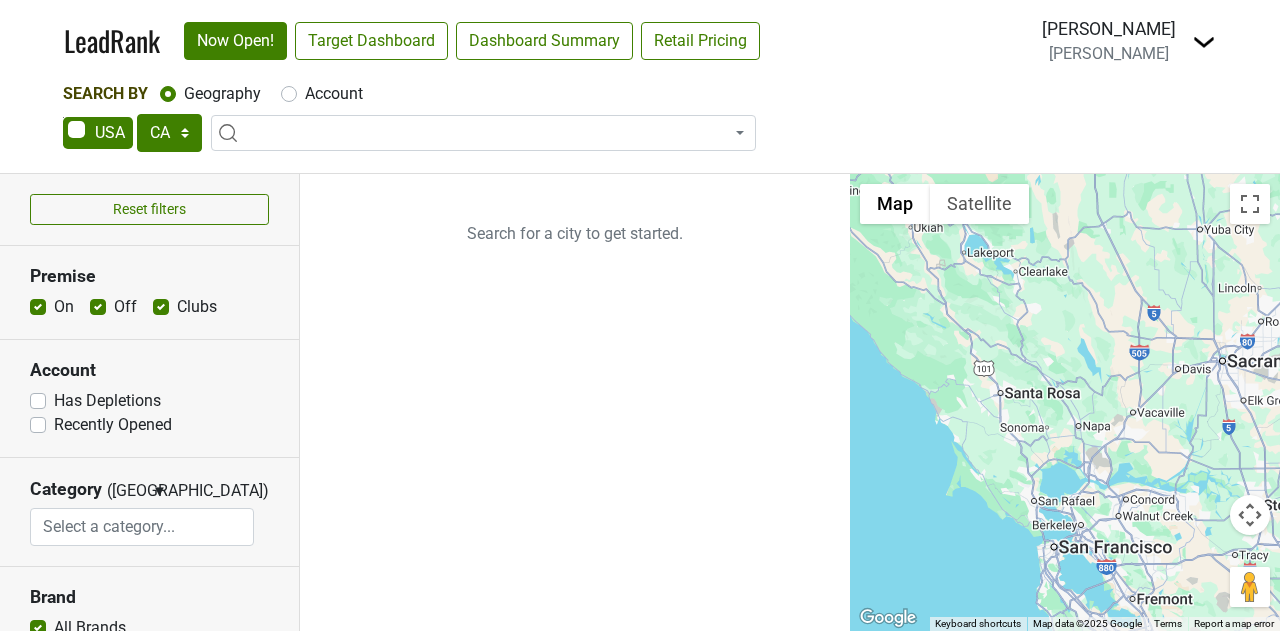 drag, startPoint x: 0, startPoint y: 0, endPoint x: 226, endPoint y: 226, distance: 319.61227 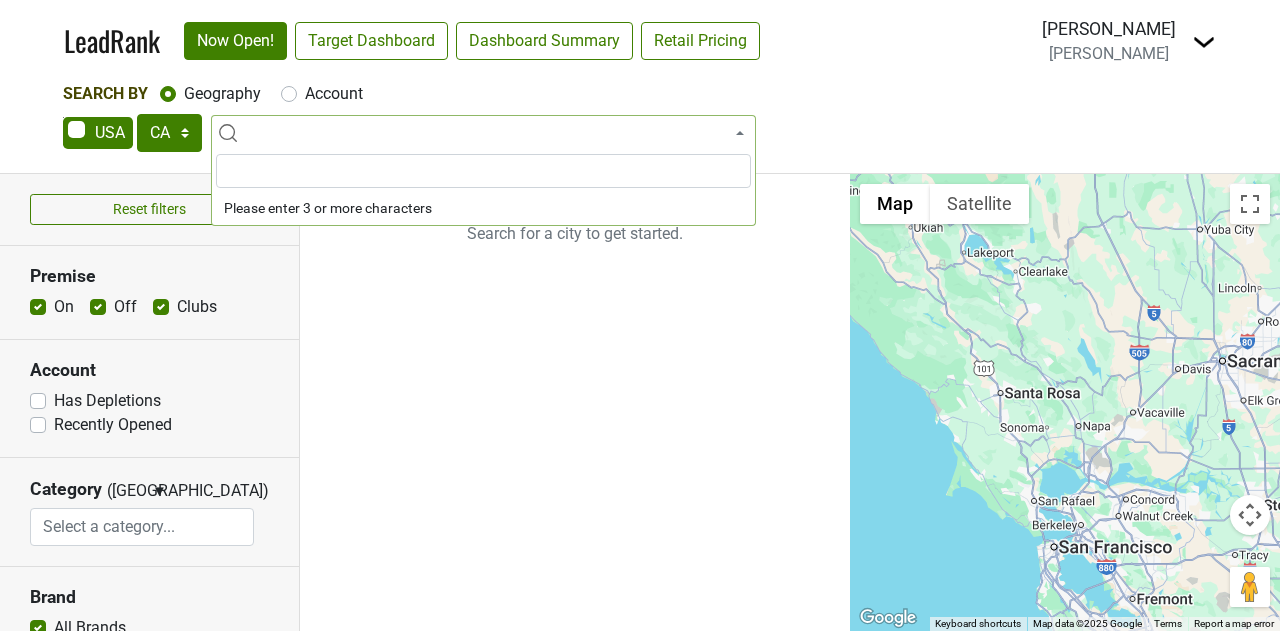 click at bounding box center [483, 133] 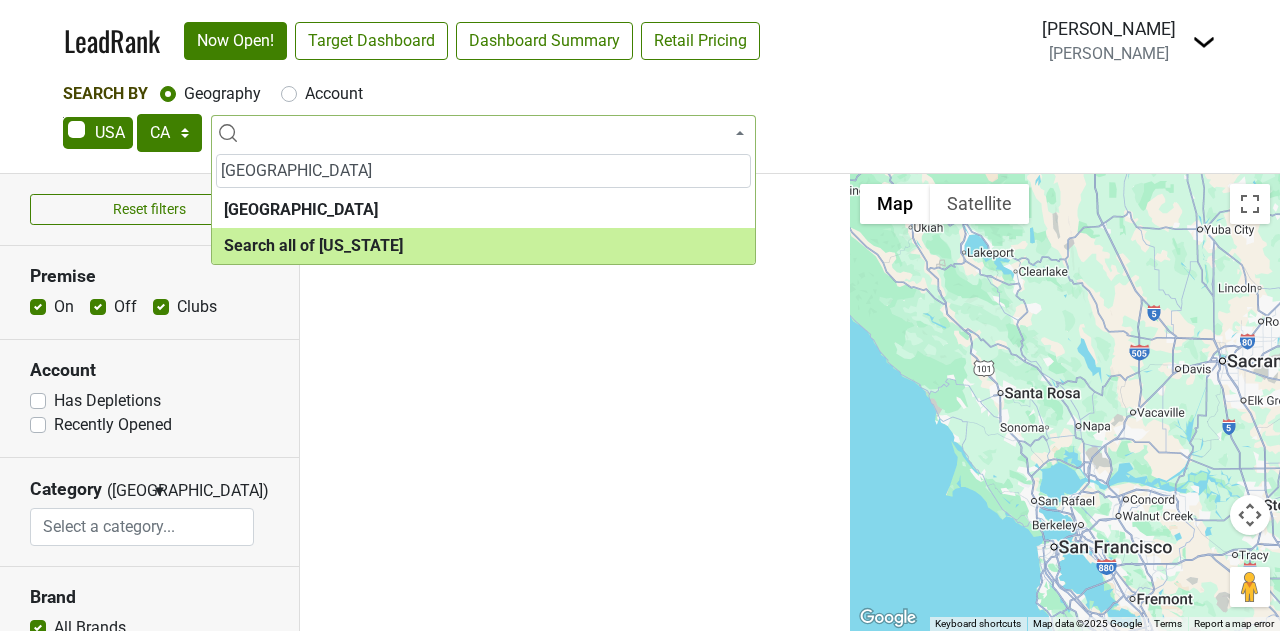 type on "san francisco" 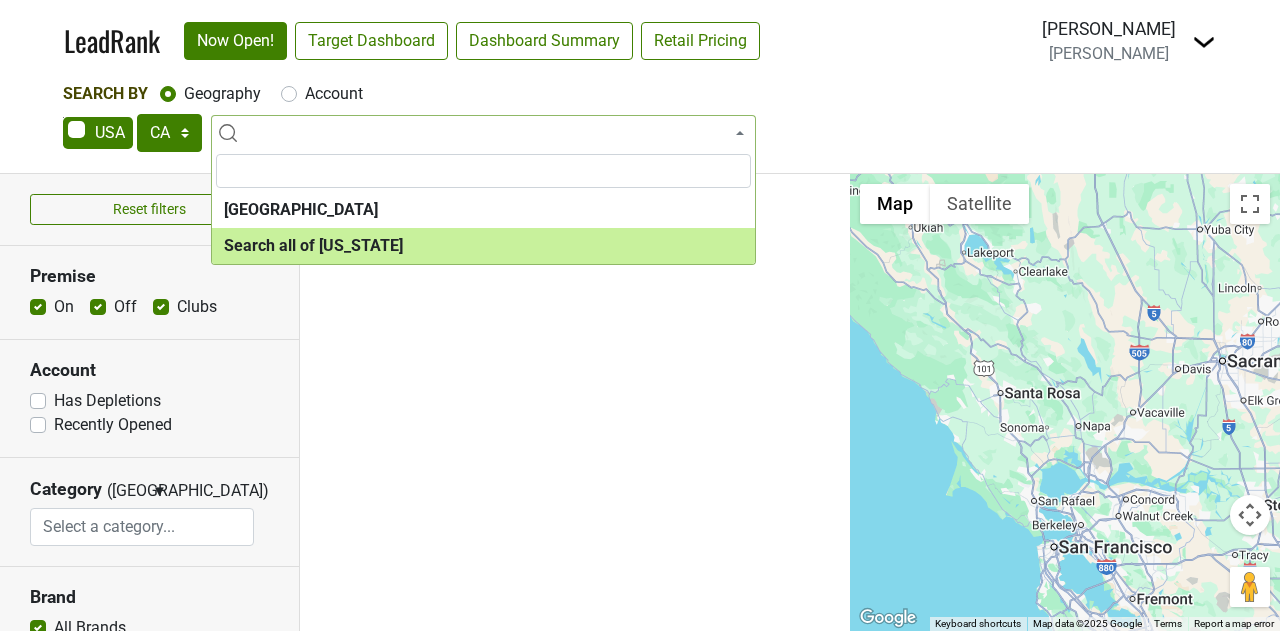 select on "ALL_CA" 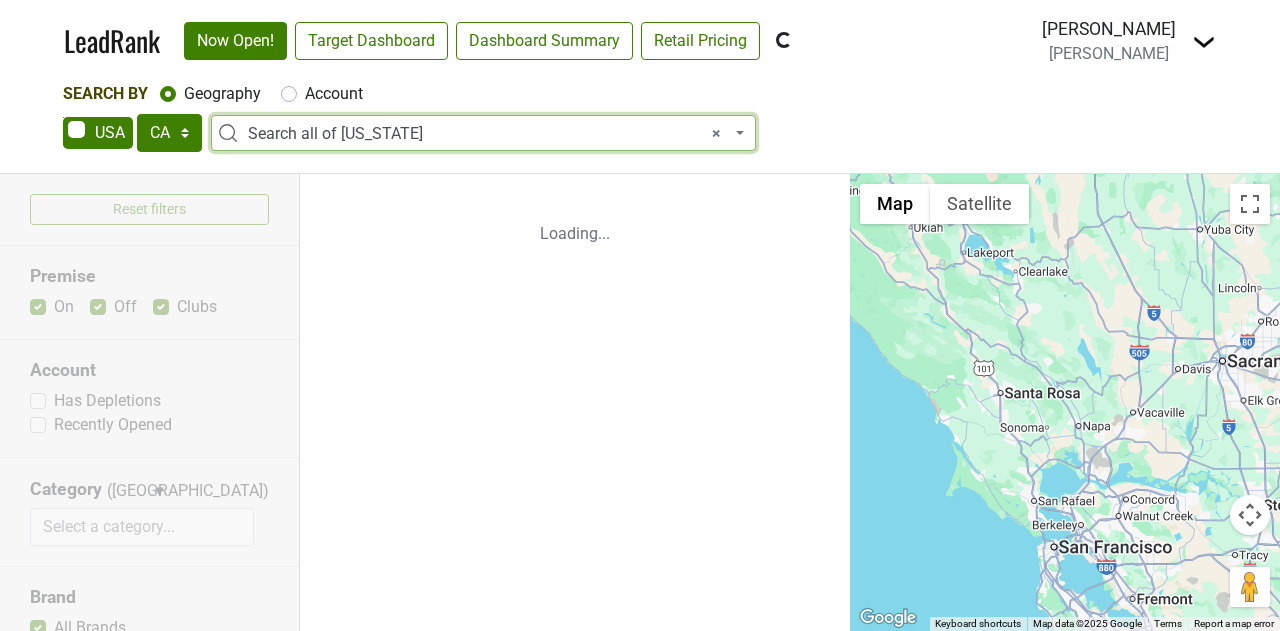 click on "× Search all of California" at bounding box center [489, 134] 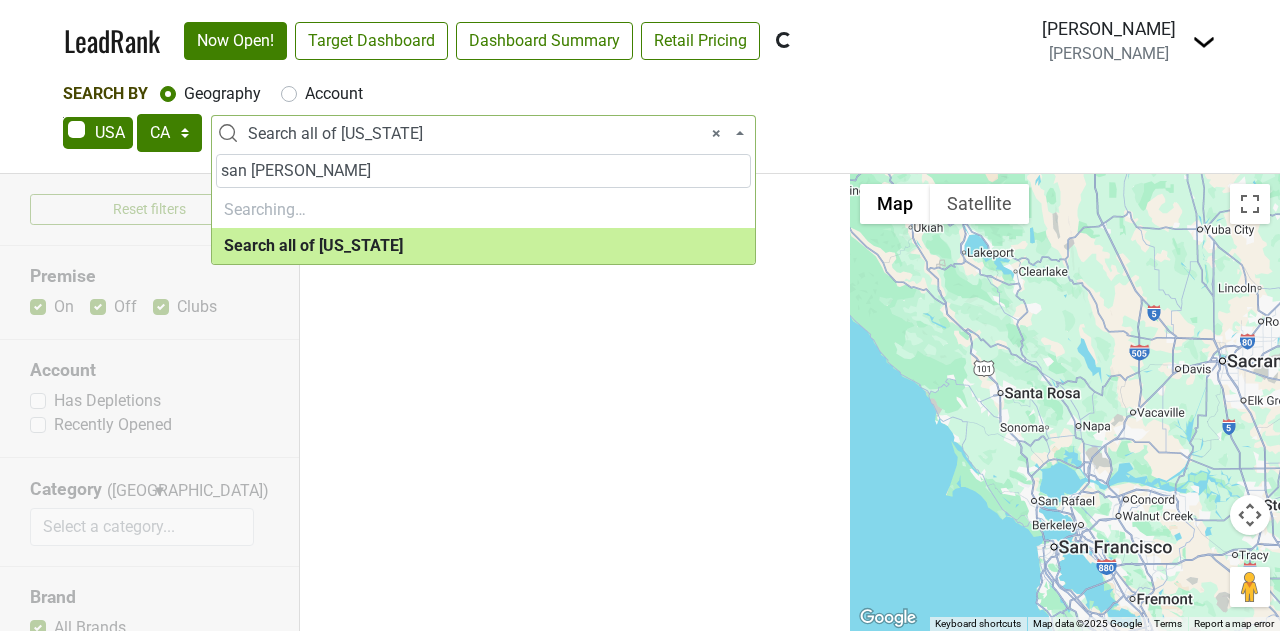 type on "san francisco" 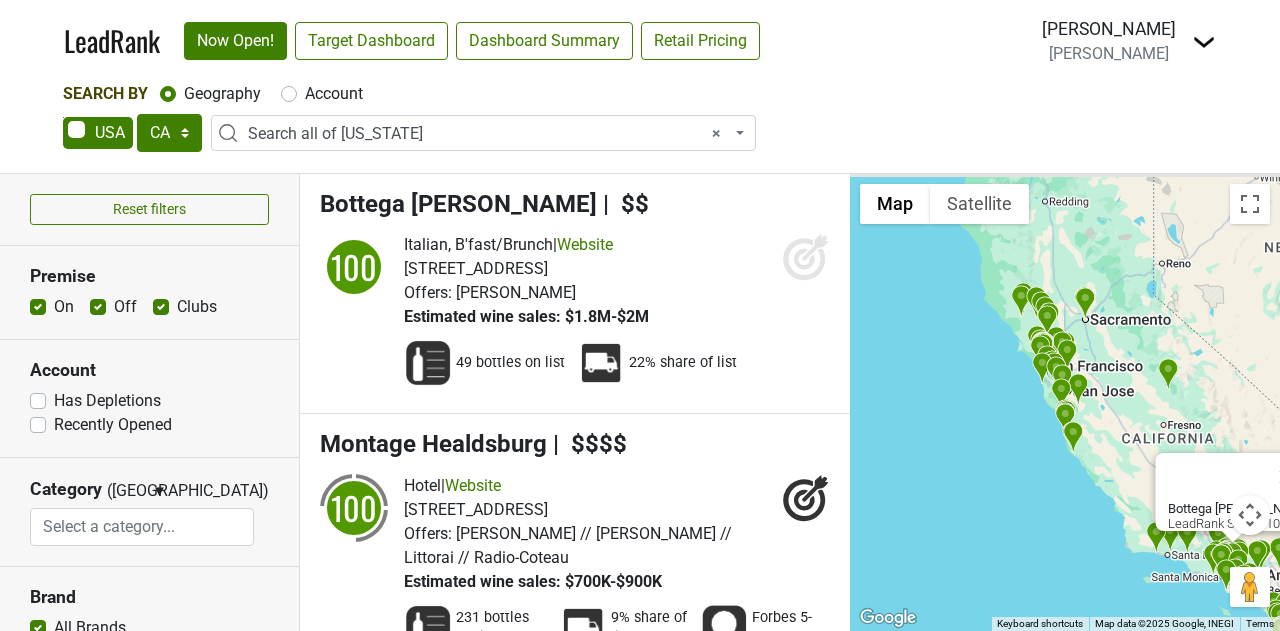 drag, startPoint x: 921, startPoint y: 329, endPoint x: 1114, endPoint y: 522, distance: 272.9432 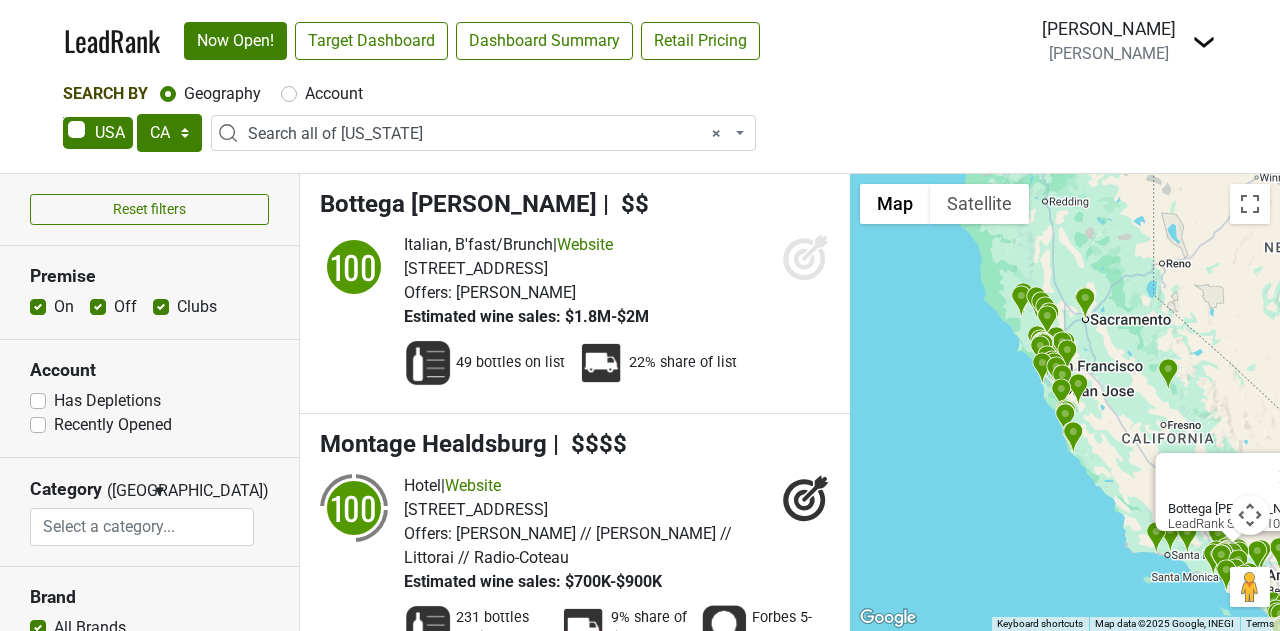 click on "Bottega Louie LeadRank Score: 100" at bounding box center [1065, 402] 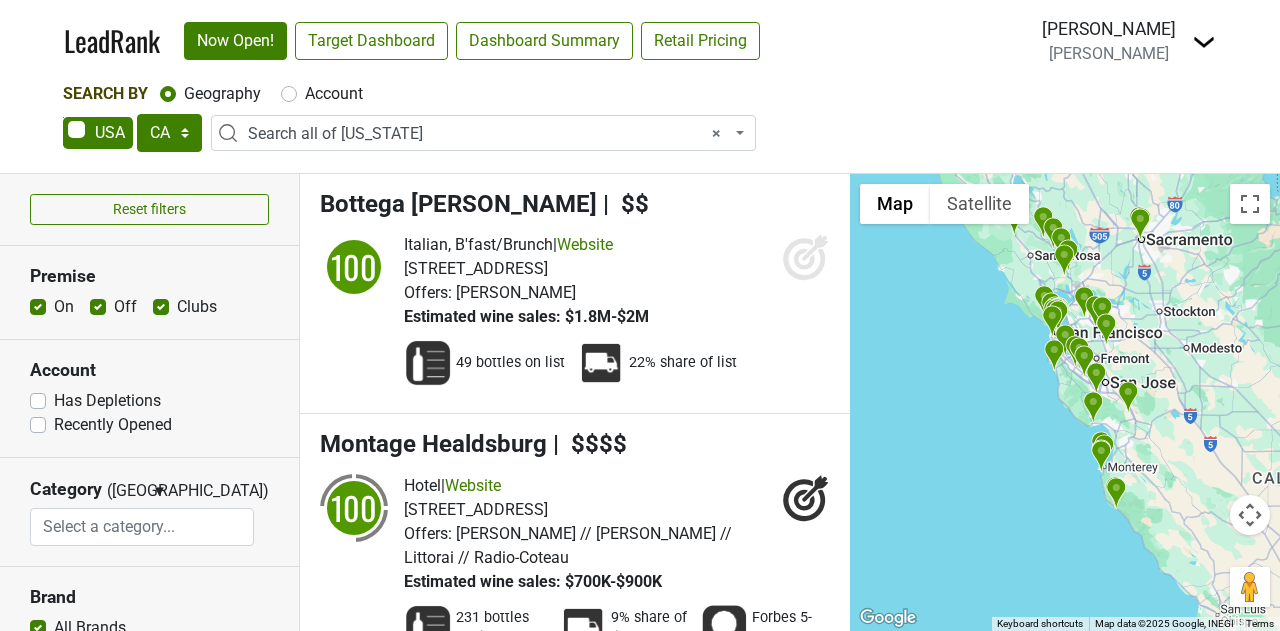 click on "Bottega Louie LeadRank Score: 100" at bounding box center [1065, 402] 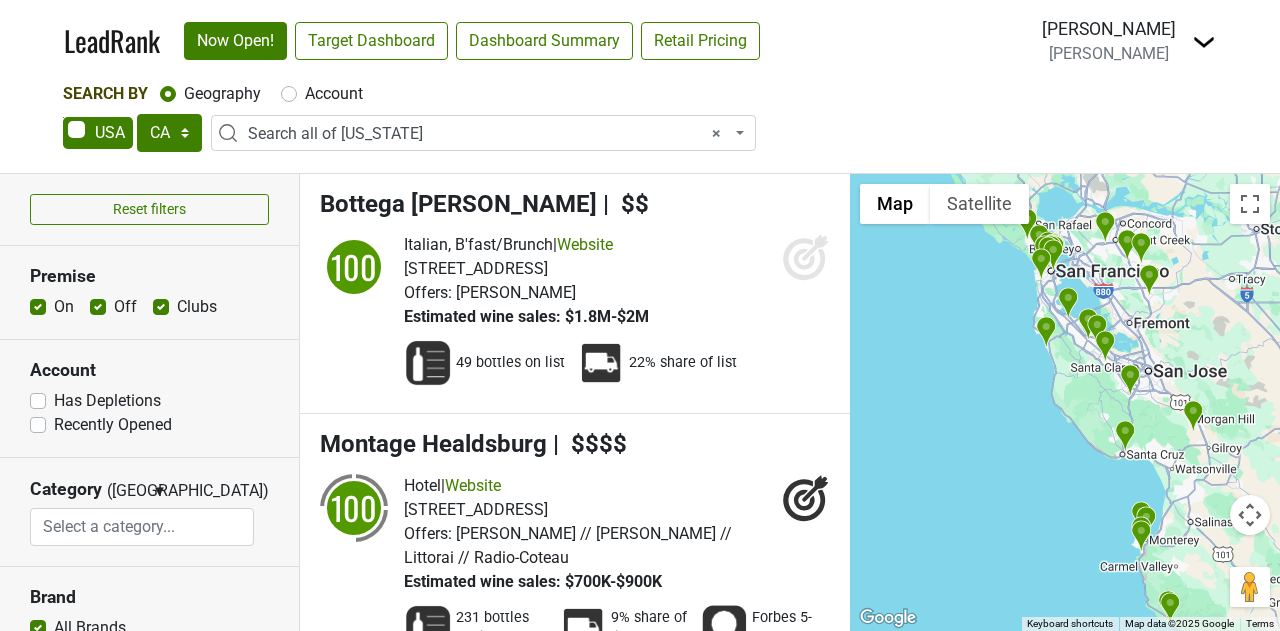 click on "Bottega Louie LeadRank Score: 100" at bounding box center (1065, 402) 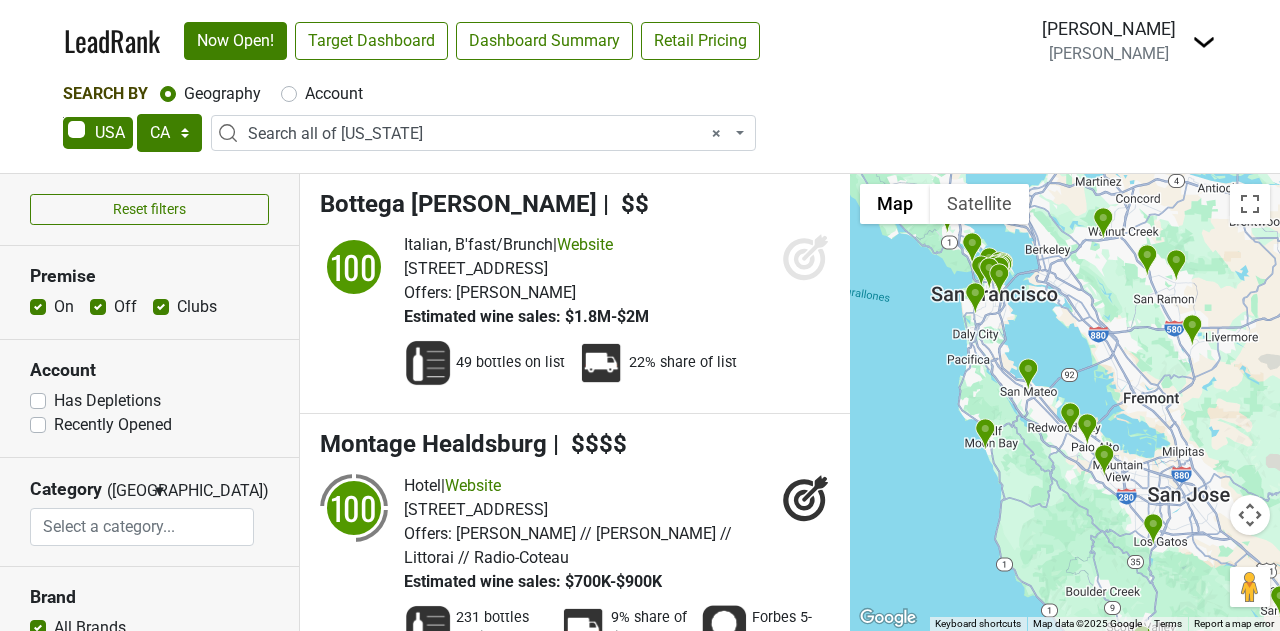 drag, startPoint x: 1068, startPoint y: 329, endPoint x: 1035, endPoint y: 558, distance: 231.36551 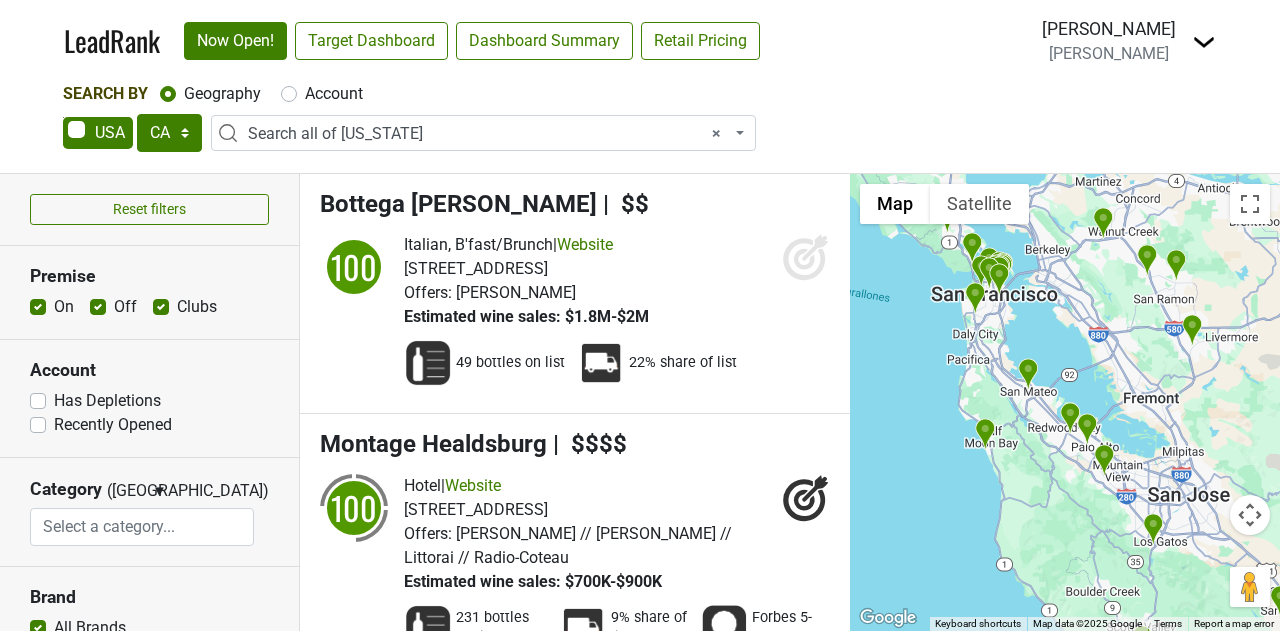 click on "Bottega Louie LeadRank Score: 100" at bounding box center (1065, 402) 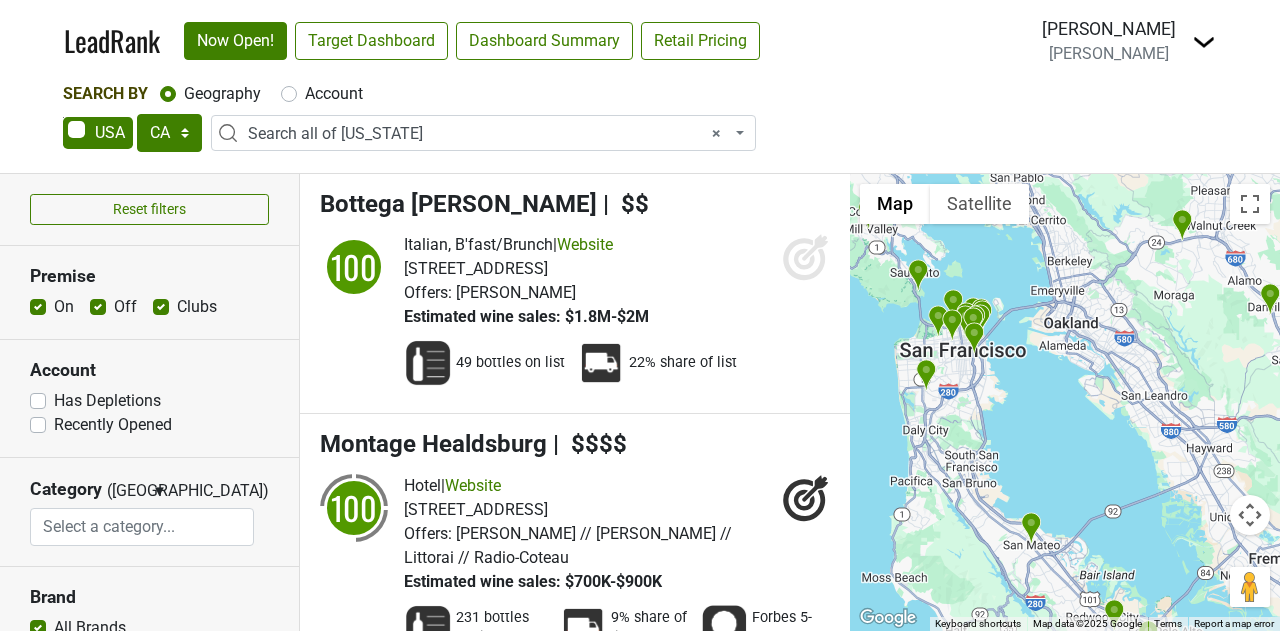 drag, startPoint x: 1004, startPoint y: 310, endPoint x: 1042, endPoint y: 509, distance: 202.59566 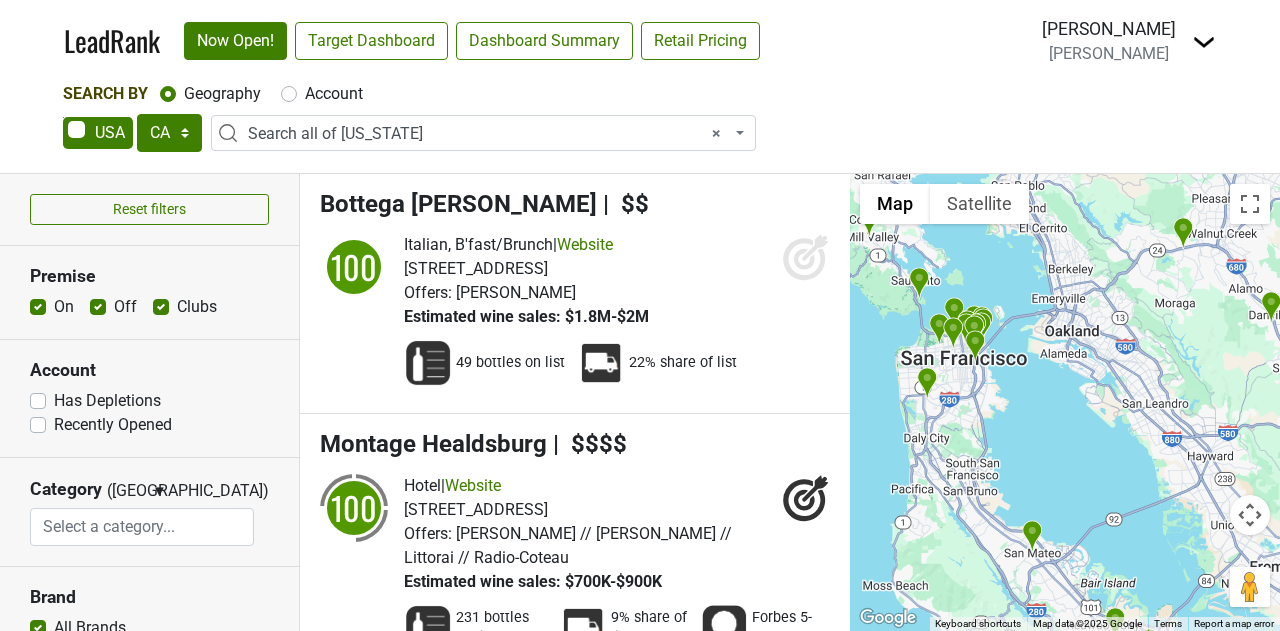 click on "Bottega Louie LeadRank Score: 100" at bounding box center (1065, 402) 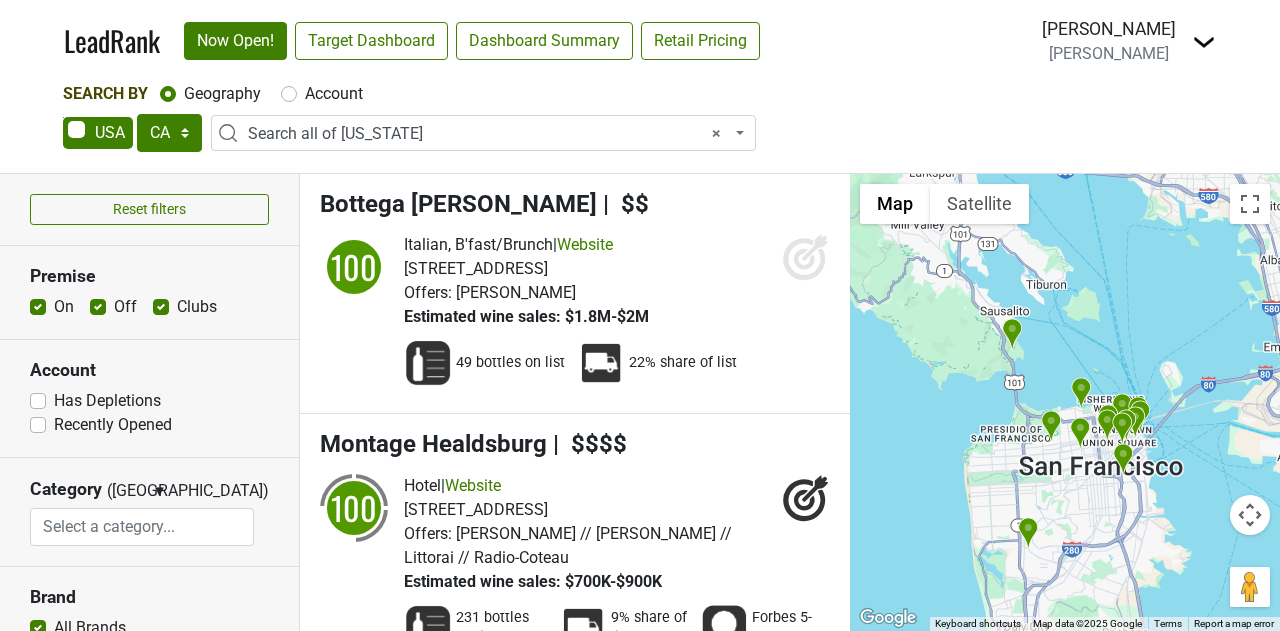 drag, startPoint x: 999, startPoint y: 377, endPoint x: 1196, endPoint y: 547, distance: 260.20953 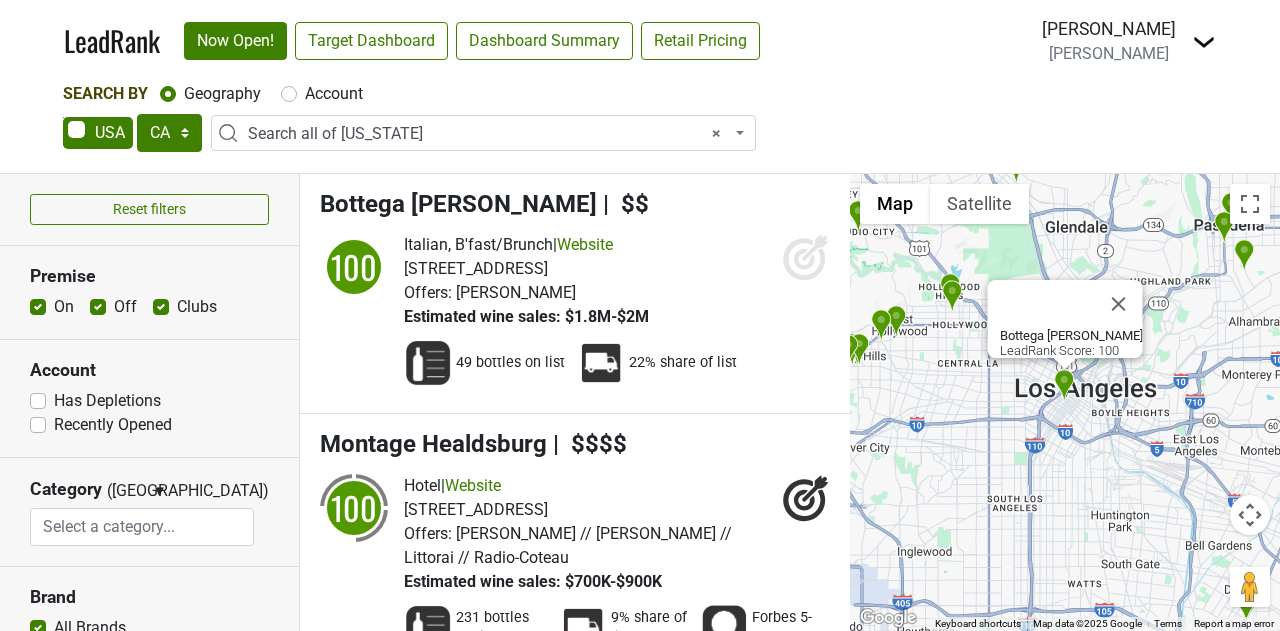 click at bounding box center [896, 321] 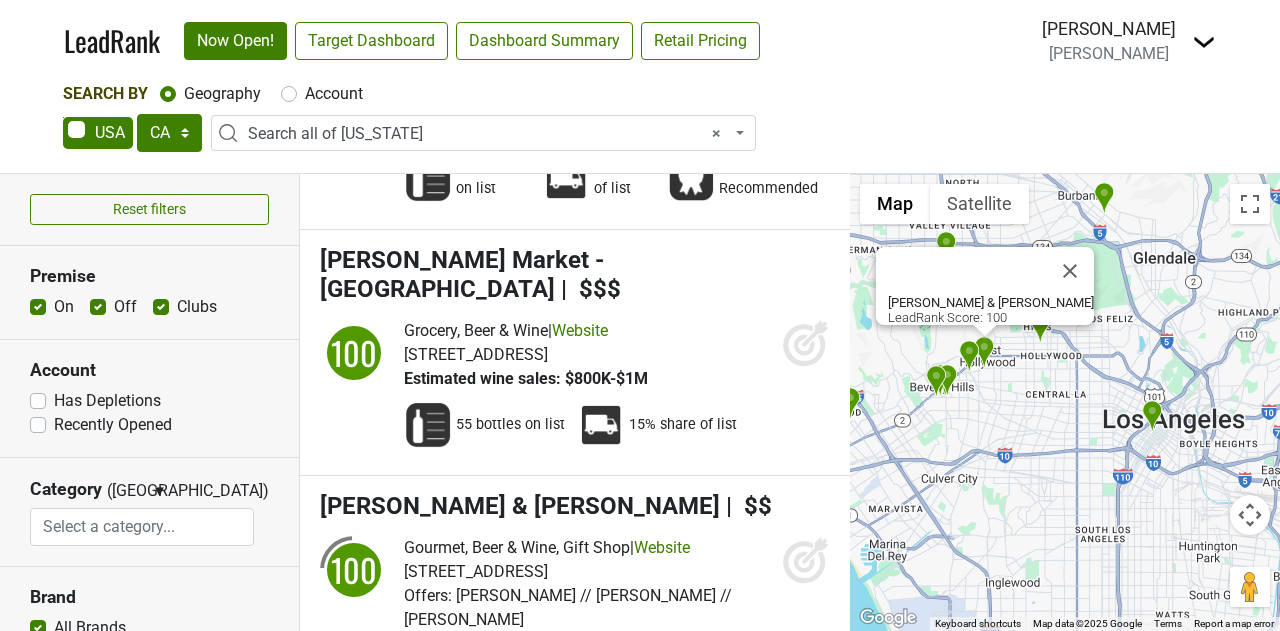 scroll, scrollTop: 6091, scrollLeft: 0, axis: vertical 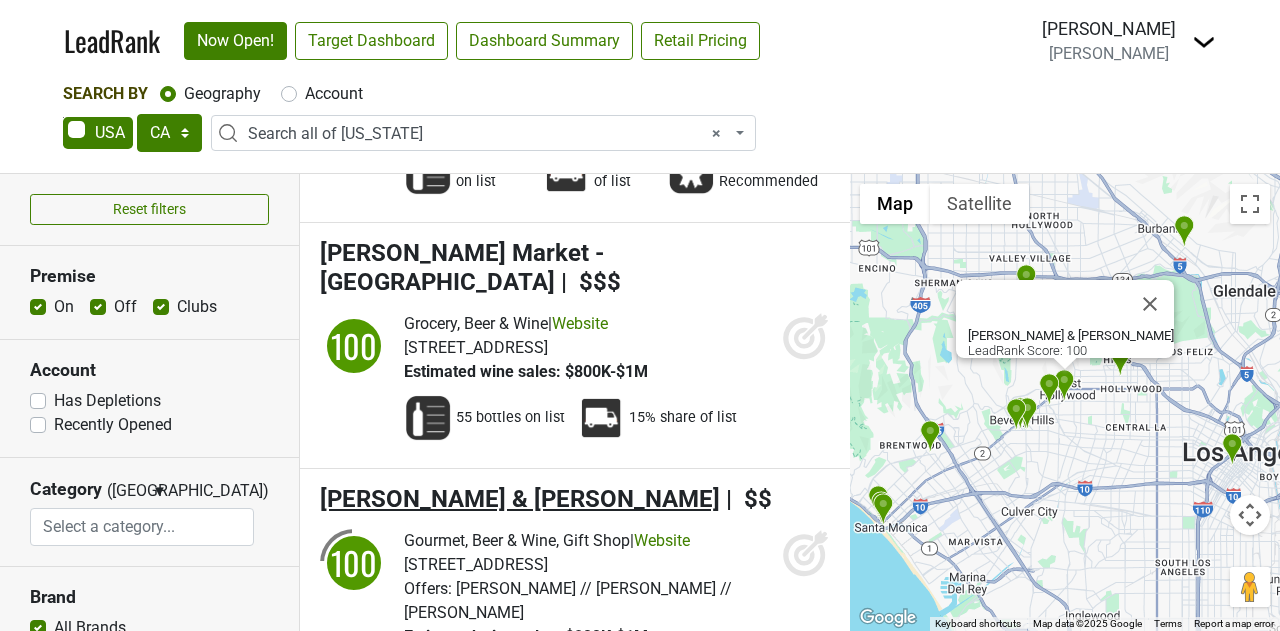 click on "[PERSON_NAME] & [PERSON_NAME]" at bounding box center [520, 499] 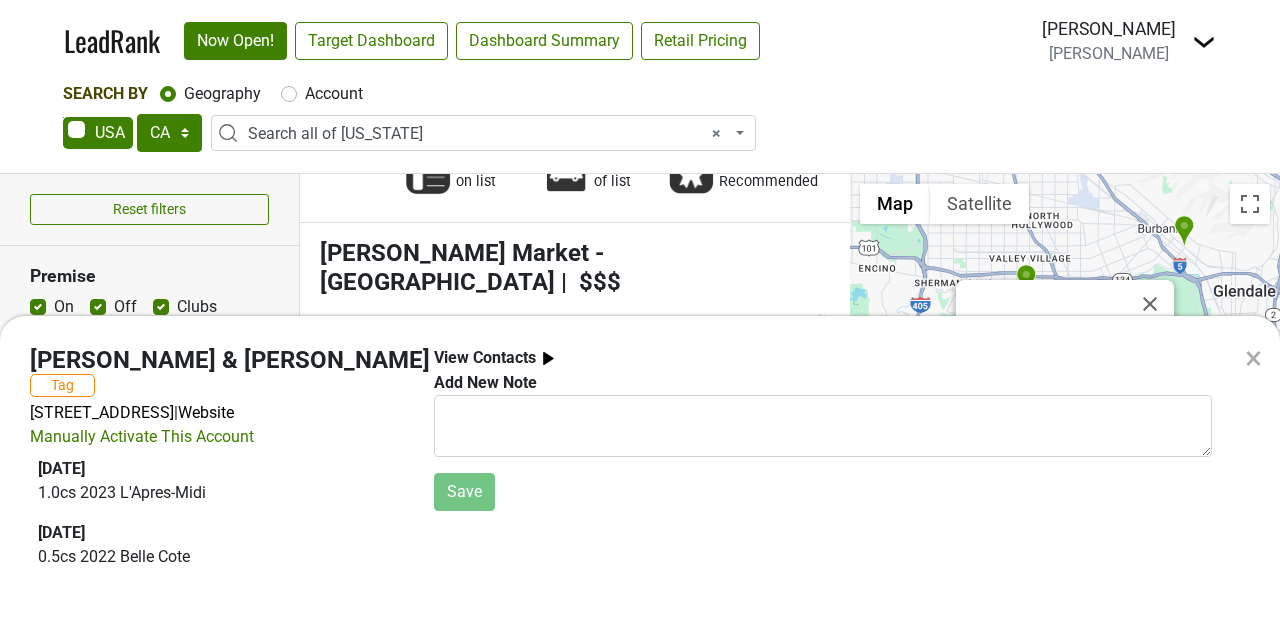 click on "× Mel & Rose Tag 8344 Melrose Ave, Ground Fl, Los Angeles, CA 90069   |   Website Manually Activate This Account 2025-05-31 1.0 cs   2023   L'Apres-Midi 2024-06-01 0.5 cs   2022   Belle Cote 2023-10-01 0.5 cs   2021   Ma Belle Fille 2023-10-01 1.0 cs   2022   L'Apres-Midi 2023-06-01 1.0 cs   2018   L'Apres-Midi 2023-04-01 1.0 cs   2021   Belle Cote View Contacts Add New Note Save" at bounding box center [640, 315] 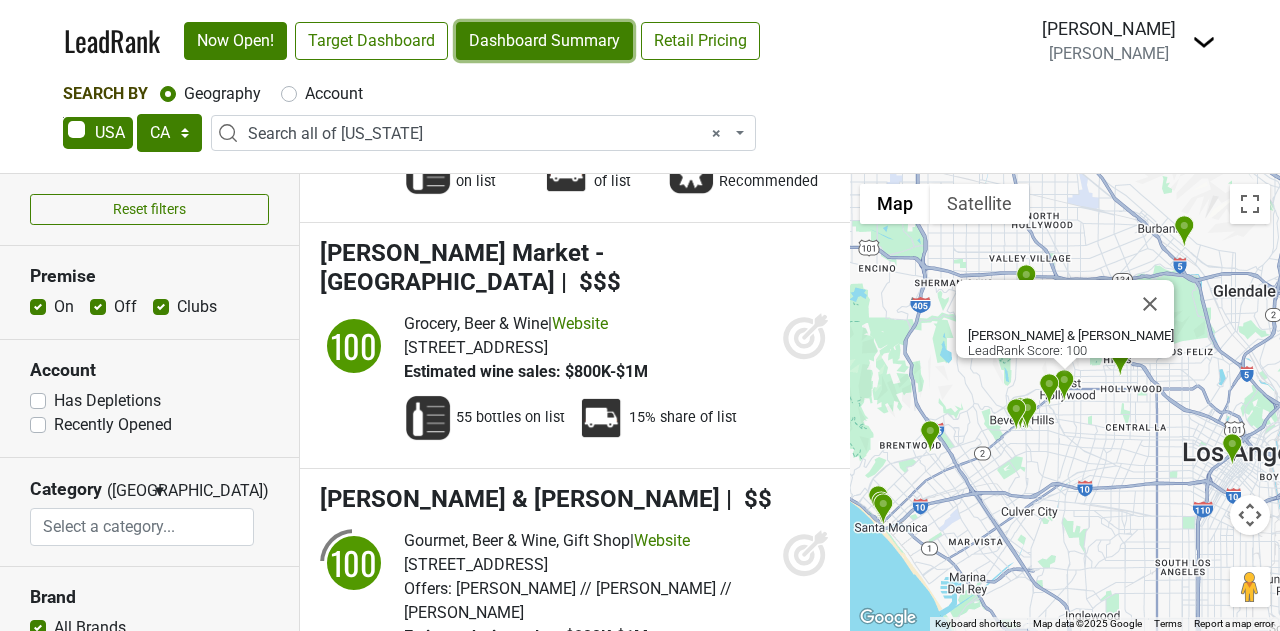 click on "Dashboard Summary" at bounding box center [544, 41] 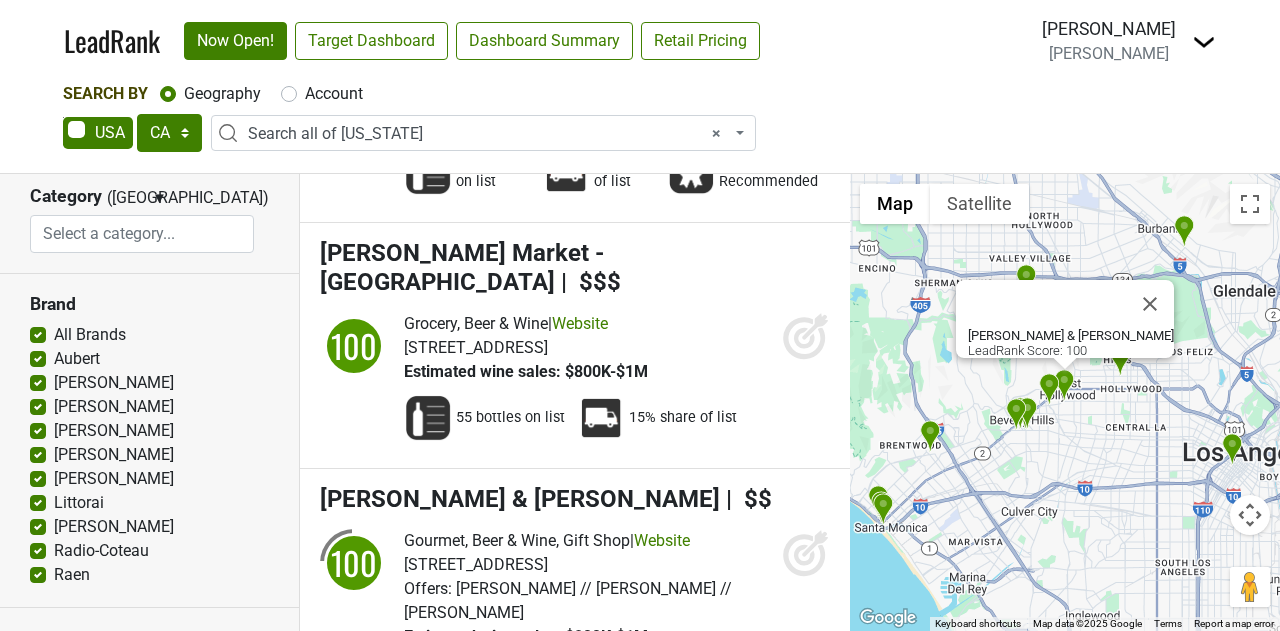 scroll, scrollTop: 305, scrollLeft: 0, axis: vertical 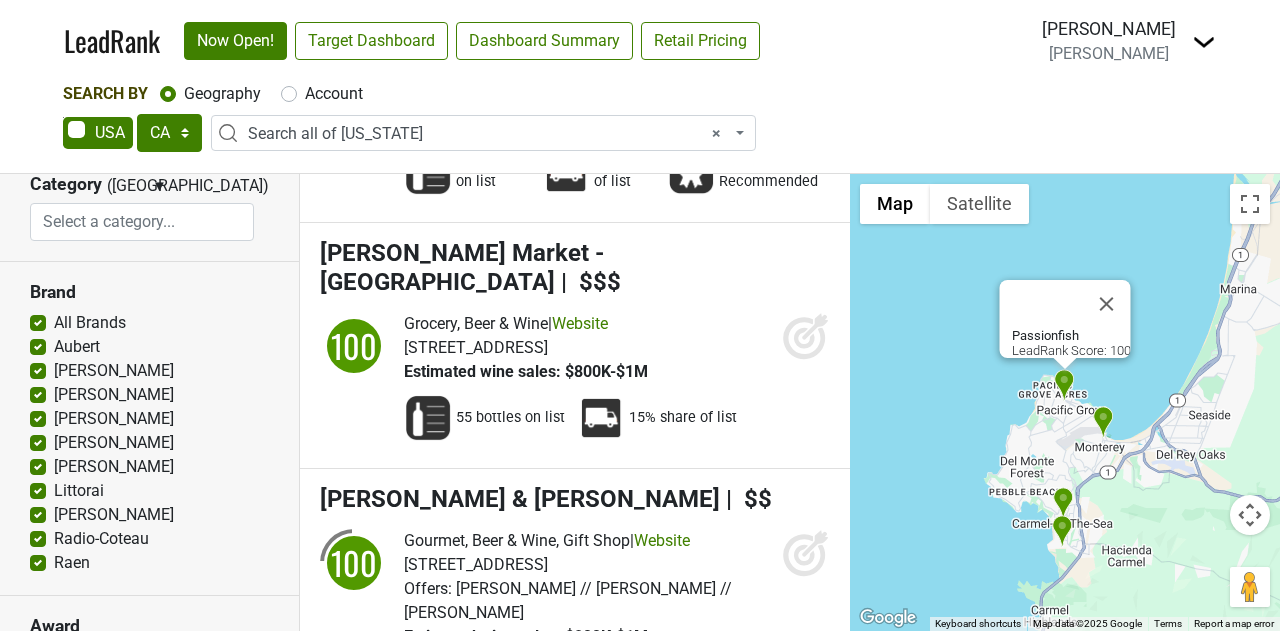 click on "Passionfish" at bounding box center (382, 764) 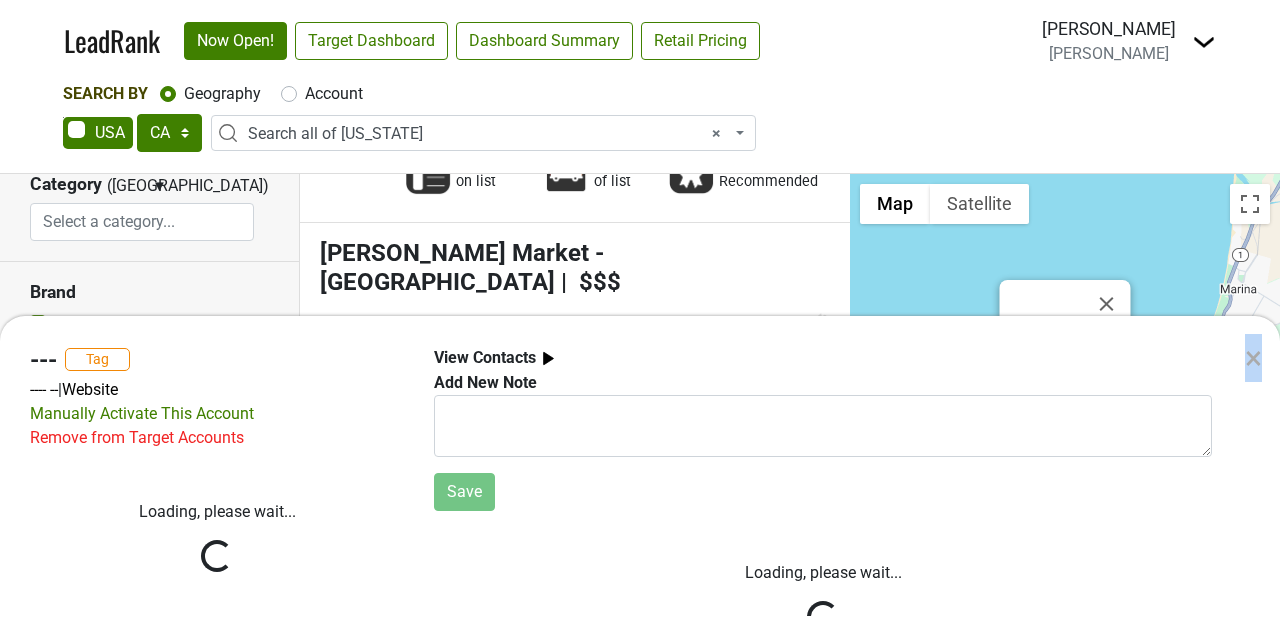 click on "× --- Tag ---- --   |   Website Manually Activate This Account Remove from Target Accounts Loading, please wait... View Contacts Add New Note Save Loading, please wait..." at bounding box center (640, 315) 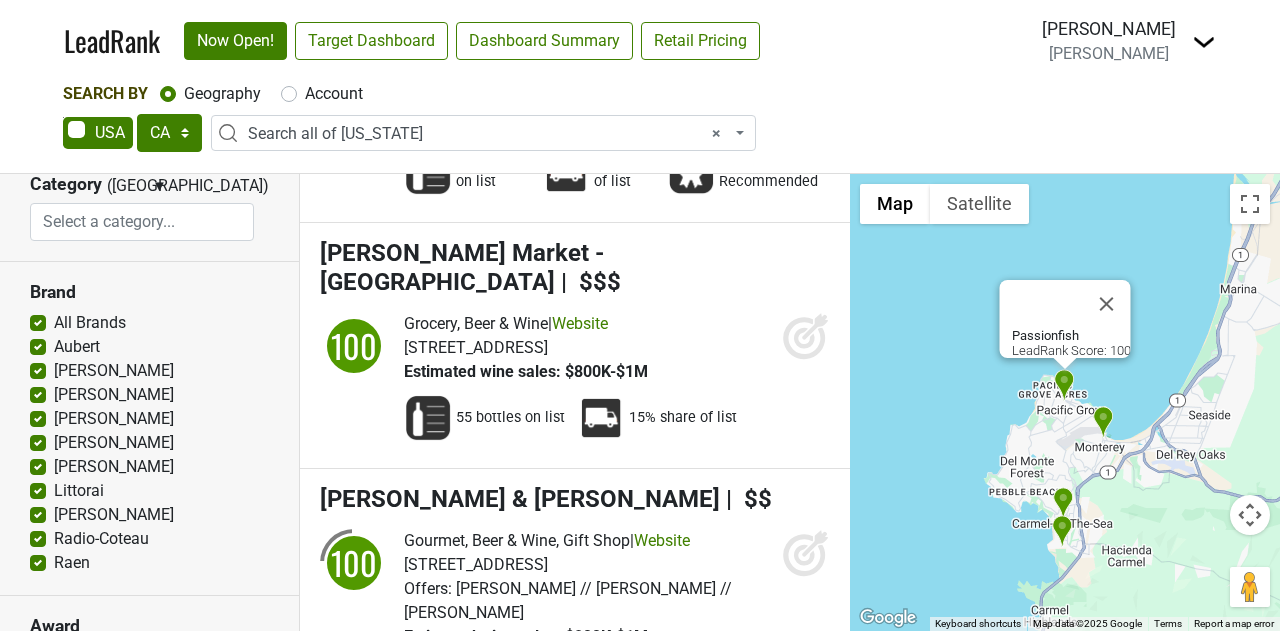 click on "Passionfish" at bounding box center [382, 764] 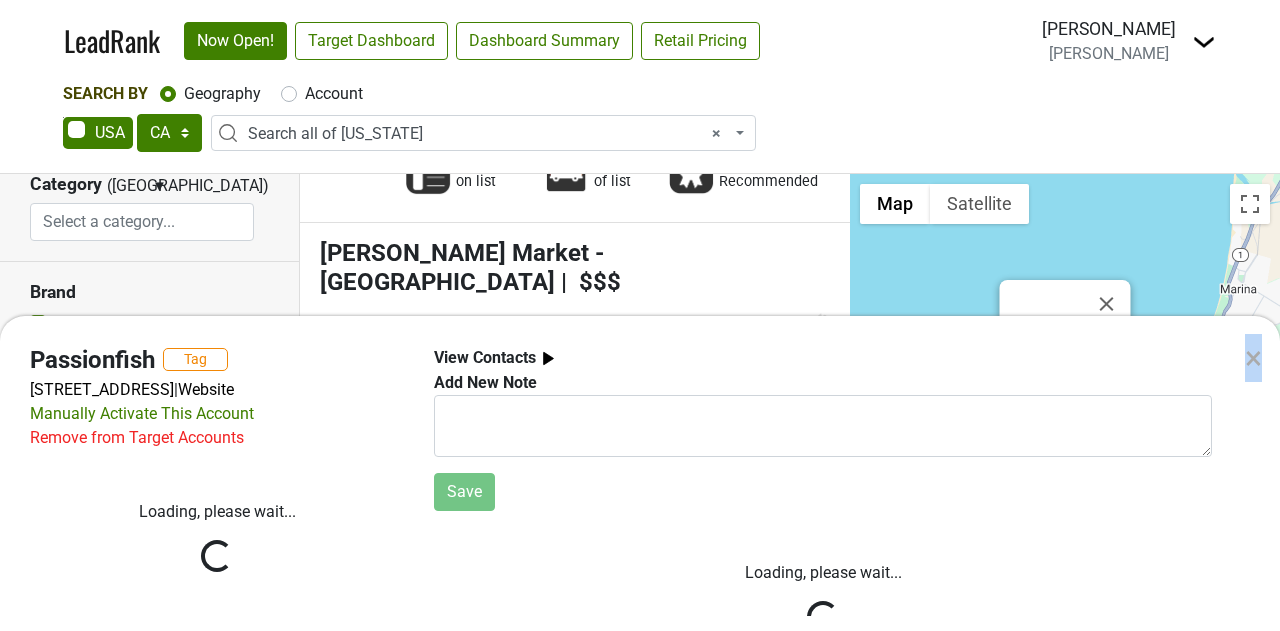 click on "× Passionfish Tag 701 Lighthouse Ave, Pacific Grove, CA 93950   |   Website Manually Activate This Account Remove from Target Accounts Loading, please wait... View Contacts Add New Note Save Loading, please wait..." at bounding box center [640, 315] 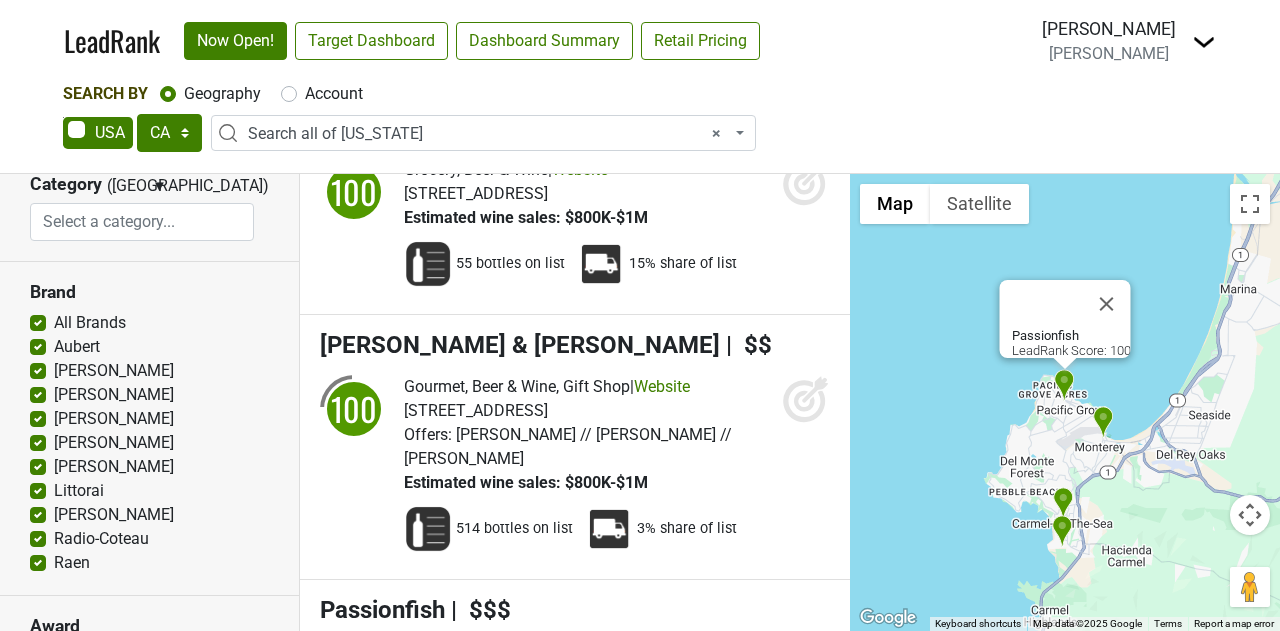 scroll, scrollTop: 6246, scrollLeft: 0, axis: vertical 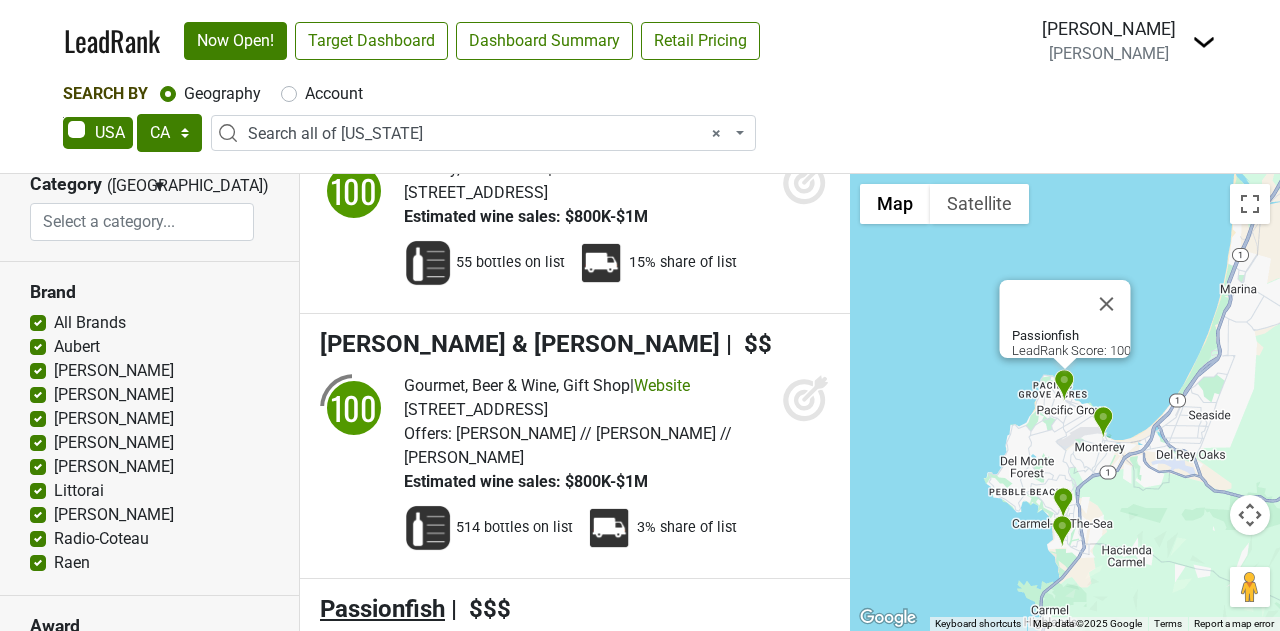 click on "Passionfish" at bounding box center (382, 609) 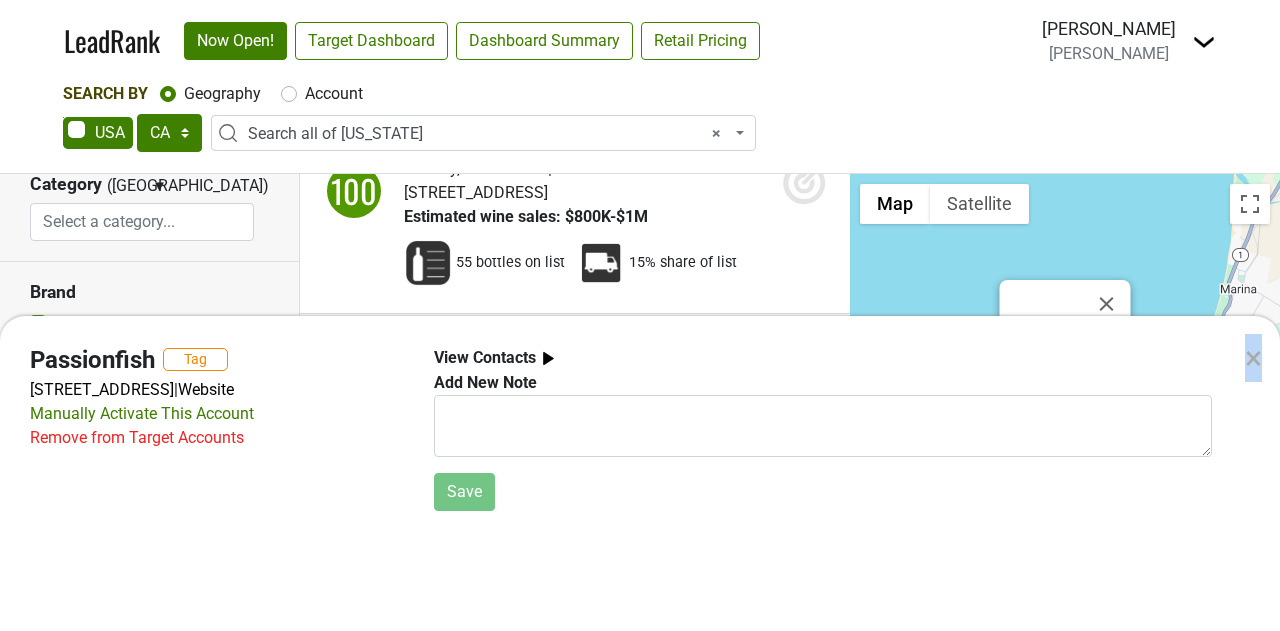 click on "×" at bounding box center [1253, 358] 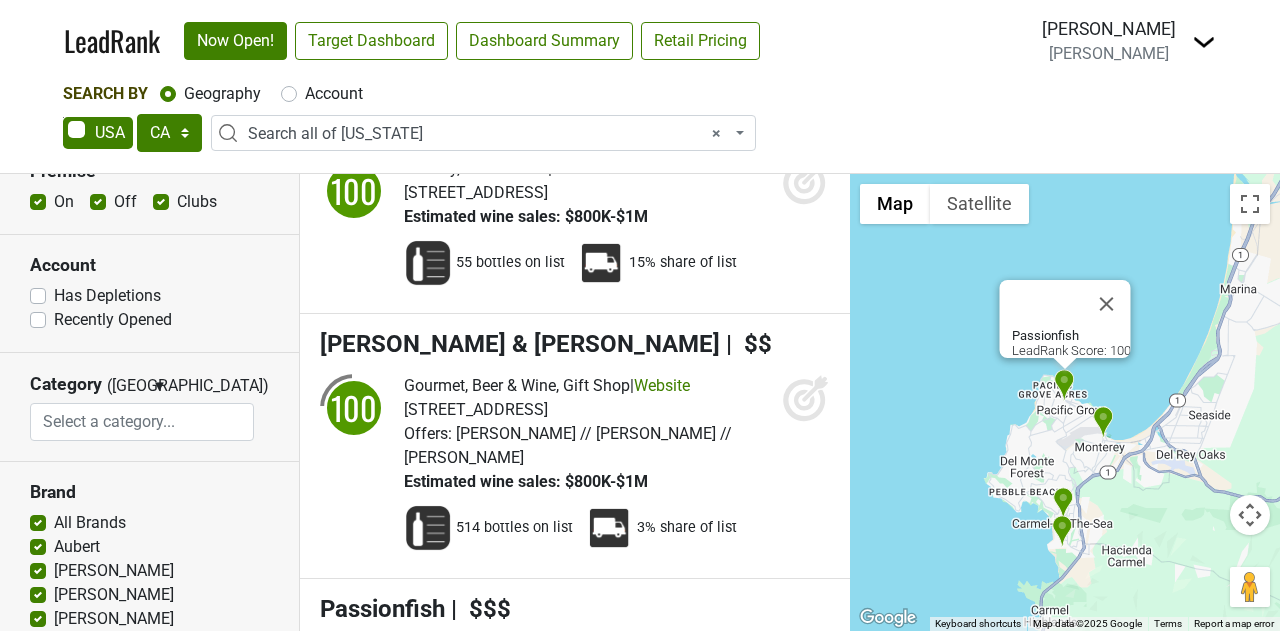 scroll, scrollTop: 0, scrollLeft: 0, axis: both 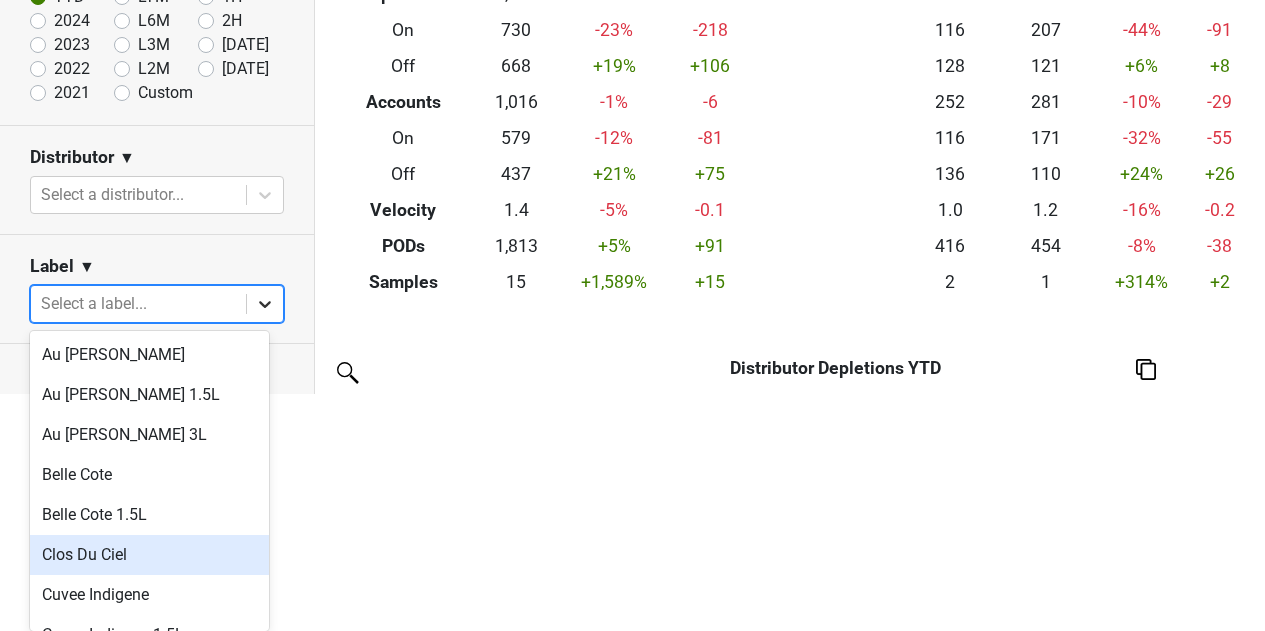 click on "BreakDown
Account Reports
SuperRanker
Map
Award Progress
Chain Compliance
CRM Notes
Revenue
Open Orders
Inventory
Distrib Inv
Peter Michael 1H" at bounding box center [632, 78] 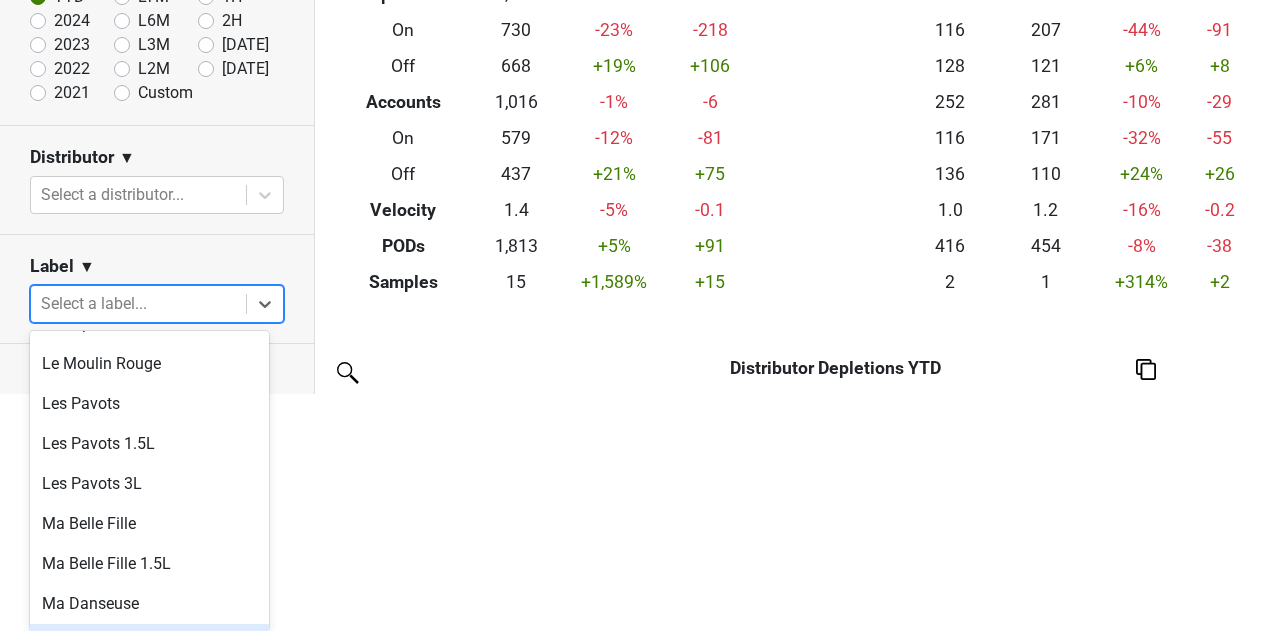 scroll, scrollTop: 590, scrollLeft: 0, axis: vertical 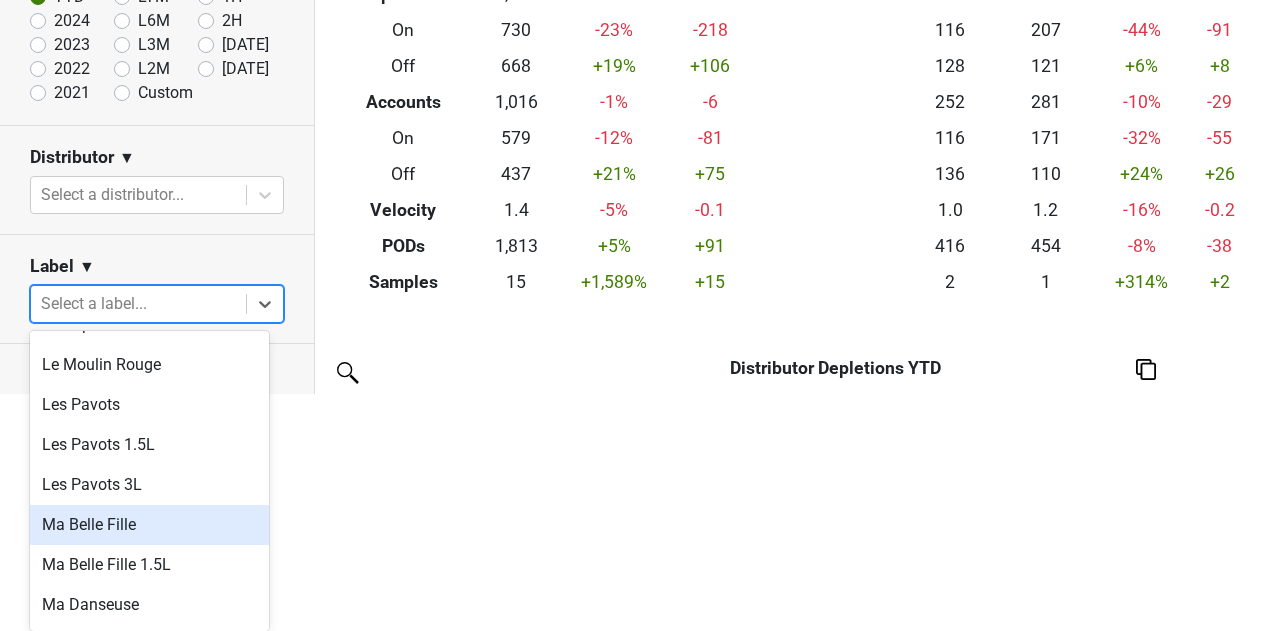 click on "Ma Belle Fille" at bounding box center (149, 525) 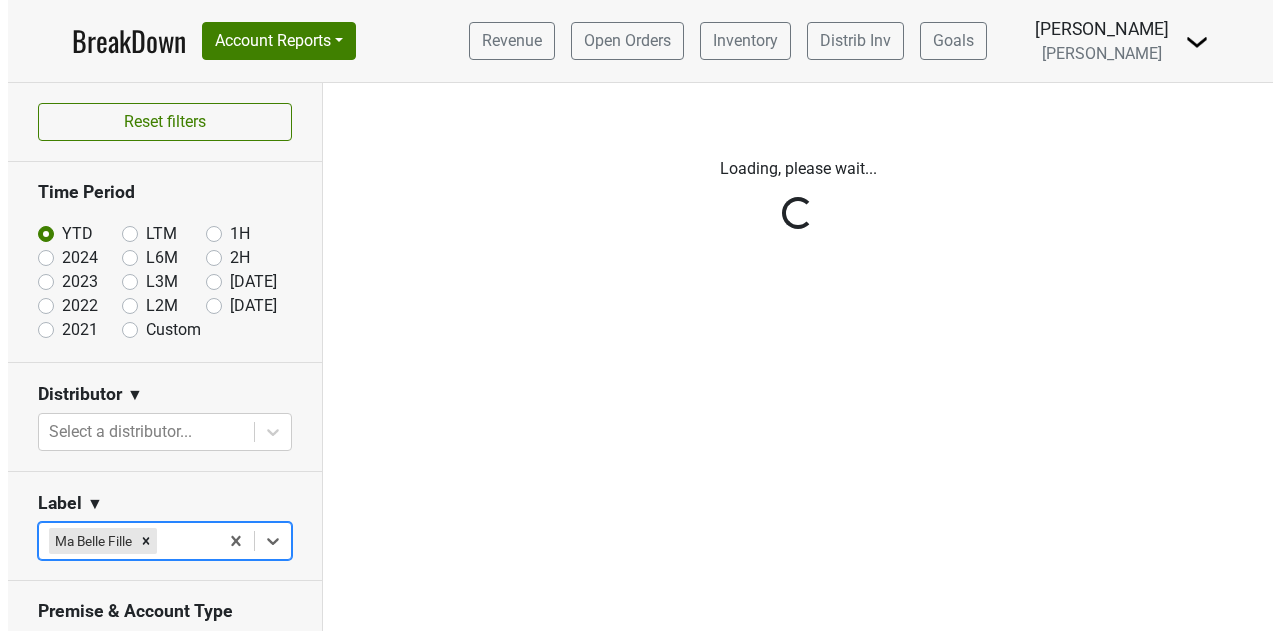 scroll, scrollTop: 0, scrollLeft: 0, axis: both 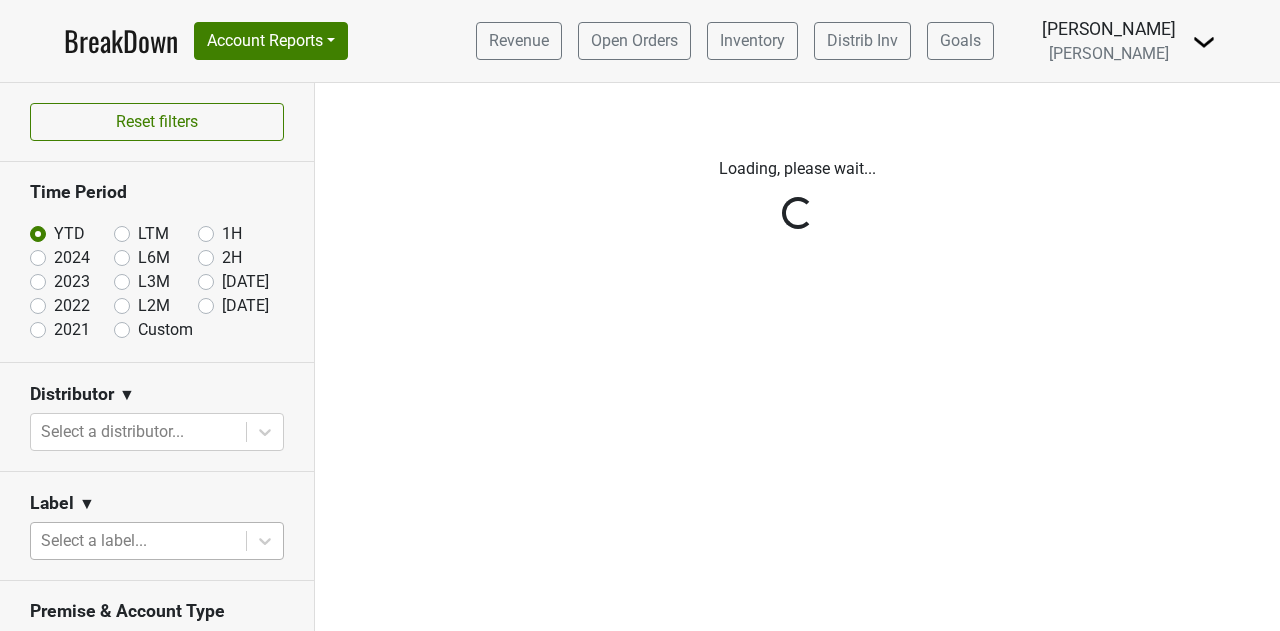 click on "Reset filters Time Period YTD LTM 1H 2024 L6M 2H 2023 L3M Jun '25 2022 L2M Jul '25 2021 Custom Distributor ▼ Select a distributor... Label ▼ Select a label... Premise & Account Type On Off Chain Independent Leadrank Target Account Target Non-Target Region ▼ Select a region... Sales Territory ▼ Select sales territory... Chain ▼ Search for a chain... Performance Table Value Depletions Accounts Velocity PODs Samples Case Revenue Performance Table Types Distributor Label Leadrank Target Account Sales Territory Chain Account Region Distributor Sales Rep Account Type Premise Type" at bounding box center (157, 357) 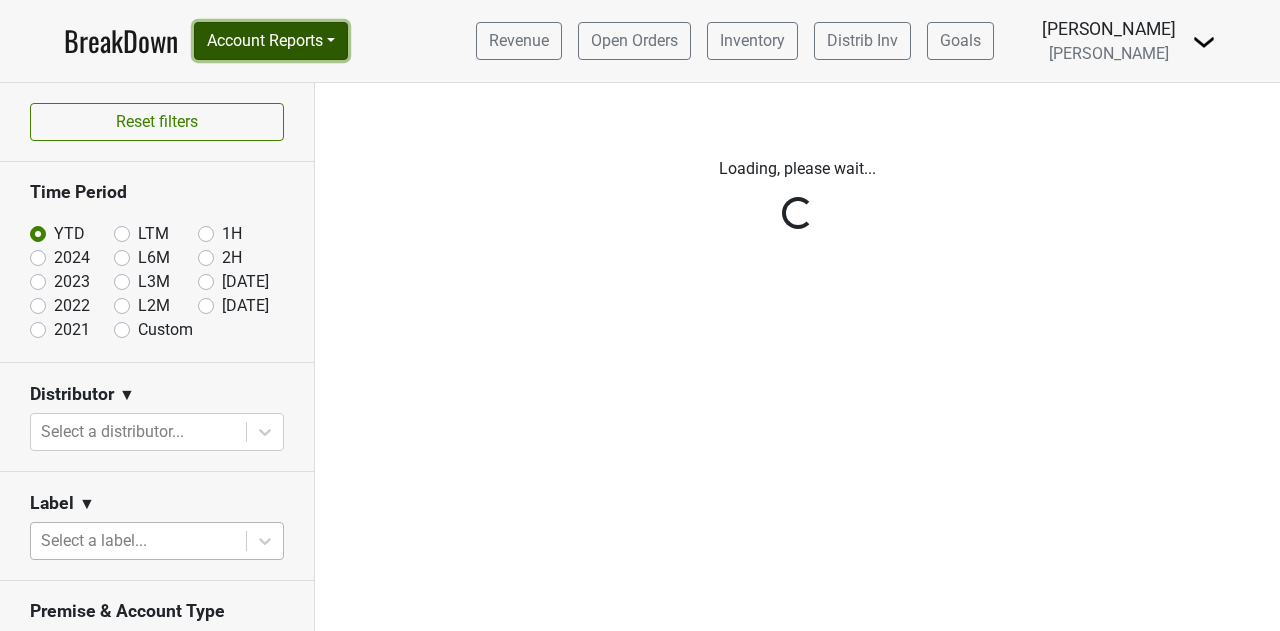 click on "Account Reports" at bounding box center (271, 41) 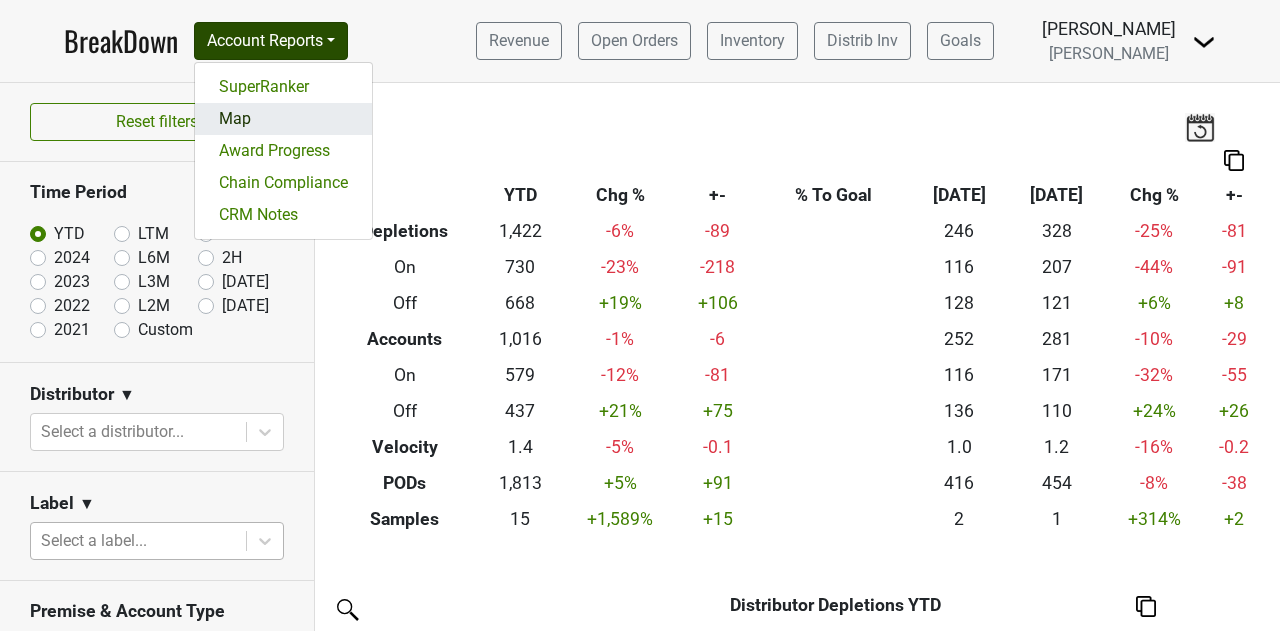 click on "Map" at bounding box center (283, 119) 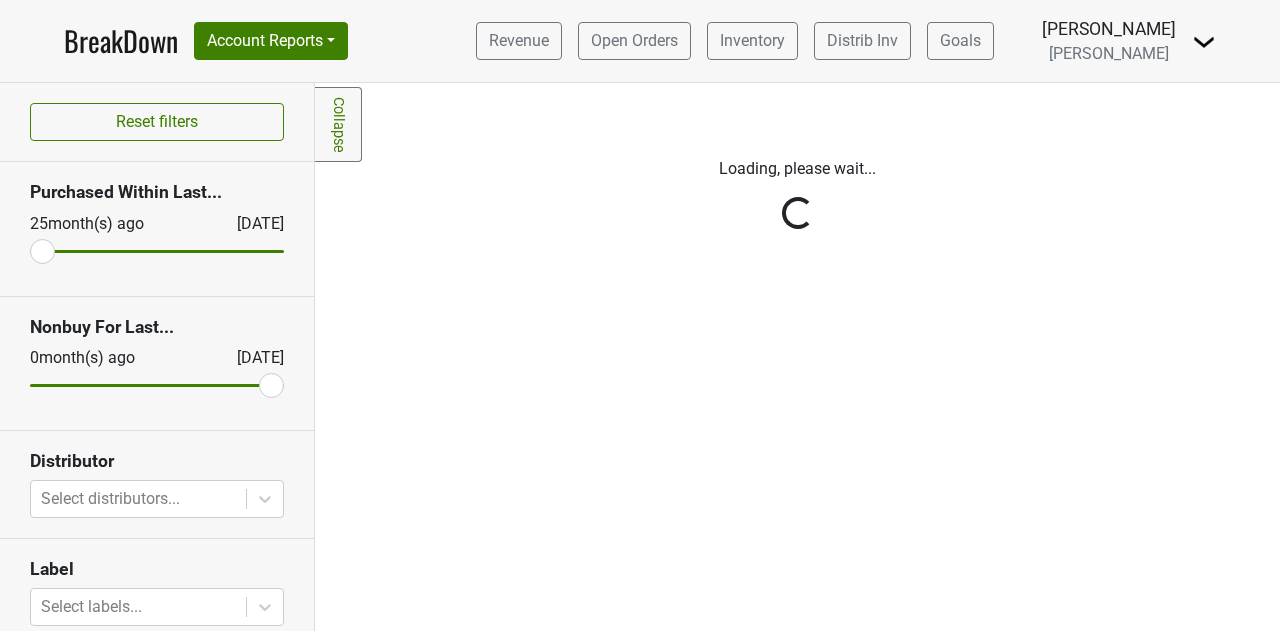 scroll, scrollTop: 0, scrollLeft: 0, axis: both 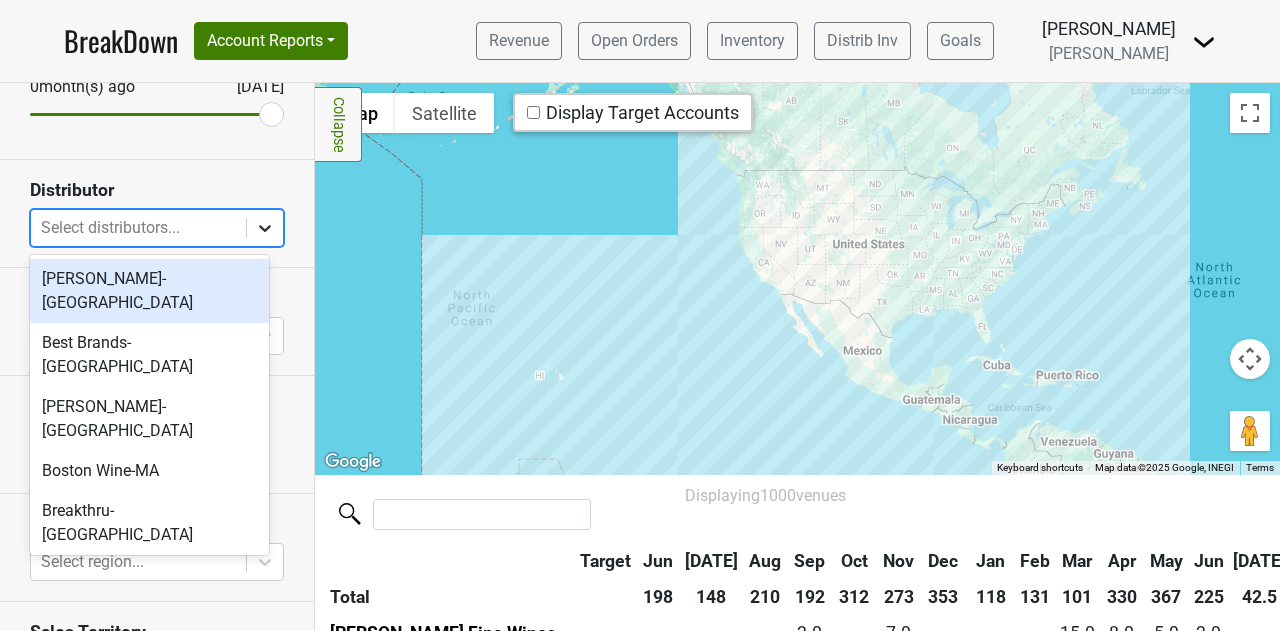 click 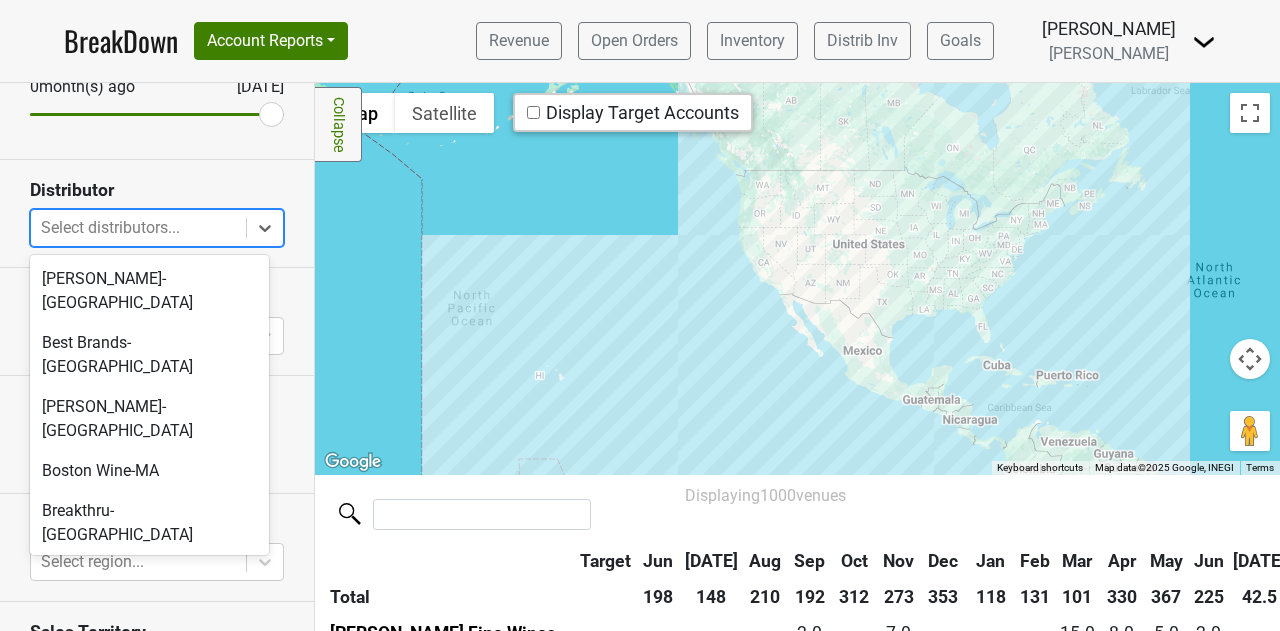 click on "[PERSON_NAME]-CA" at bounding box center [149, 575] 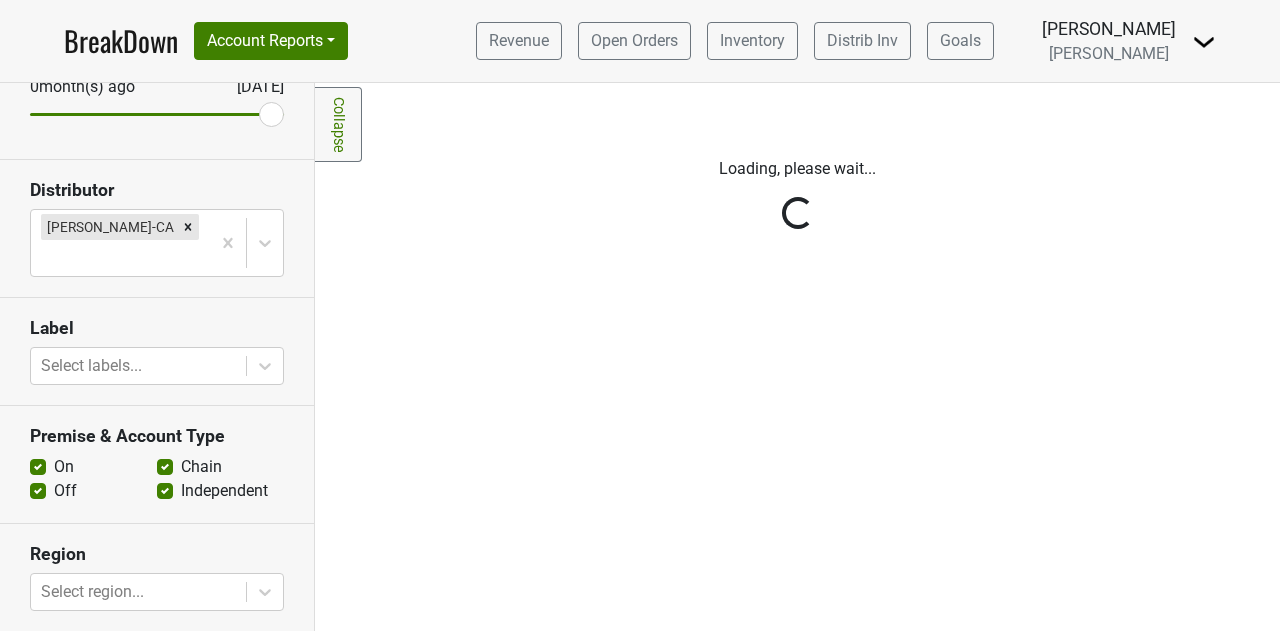 click on "Reset filters Purchased Within Last... [DATE] [DATE] Nonbuy For Last... [DATE] [DATE] Distributor [PERSON_NAME]-CA Label Select labels... Premise & Account Type On Off Chain Independent Region Select region... Sales Territory Select sales territory... Chain Search for a chain... Award Select awards... Filters Award Winner Leadrank Target Account Private Clubs" at bounding box center [157, 357] 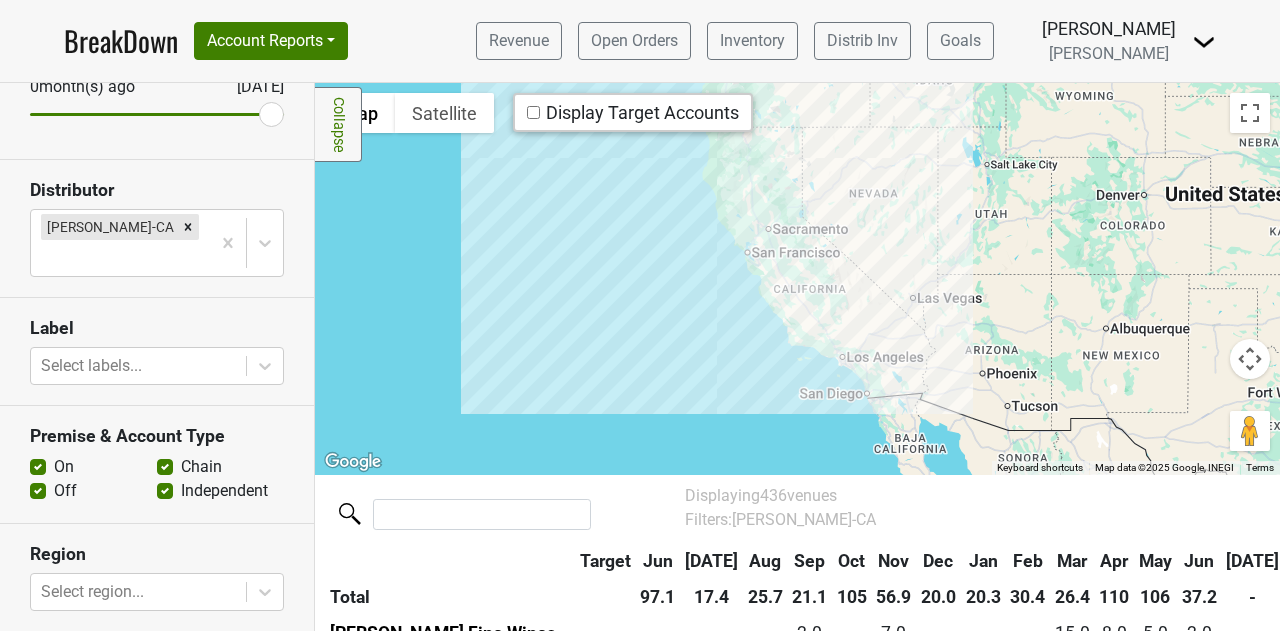 click at bounding box center [797, 278] 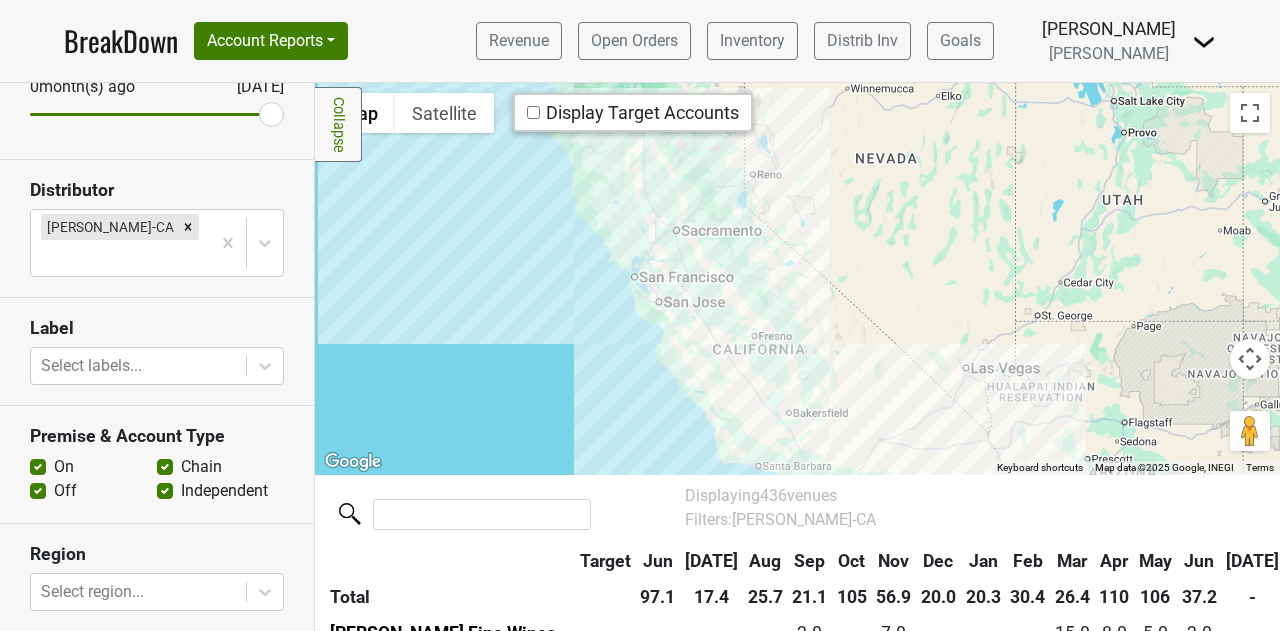 drag, startPoint x: 783, startPoint y: 280, endPoint x: 555, endPoint y: 381, distance: 249.3692 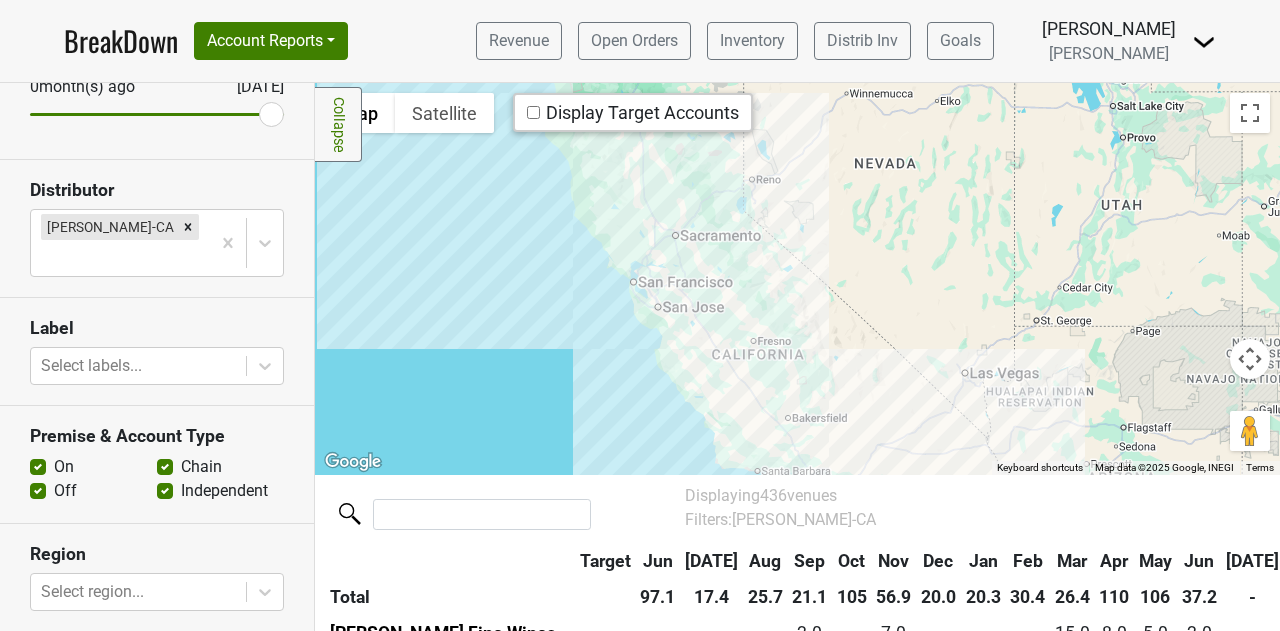 click at bounding box center (797, 278) 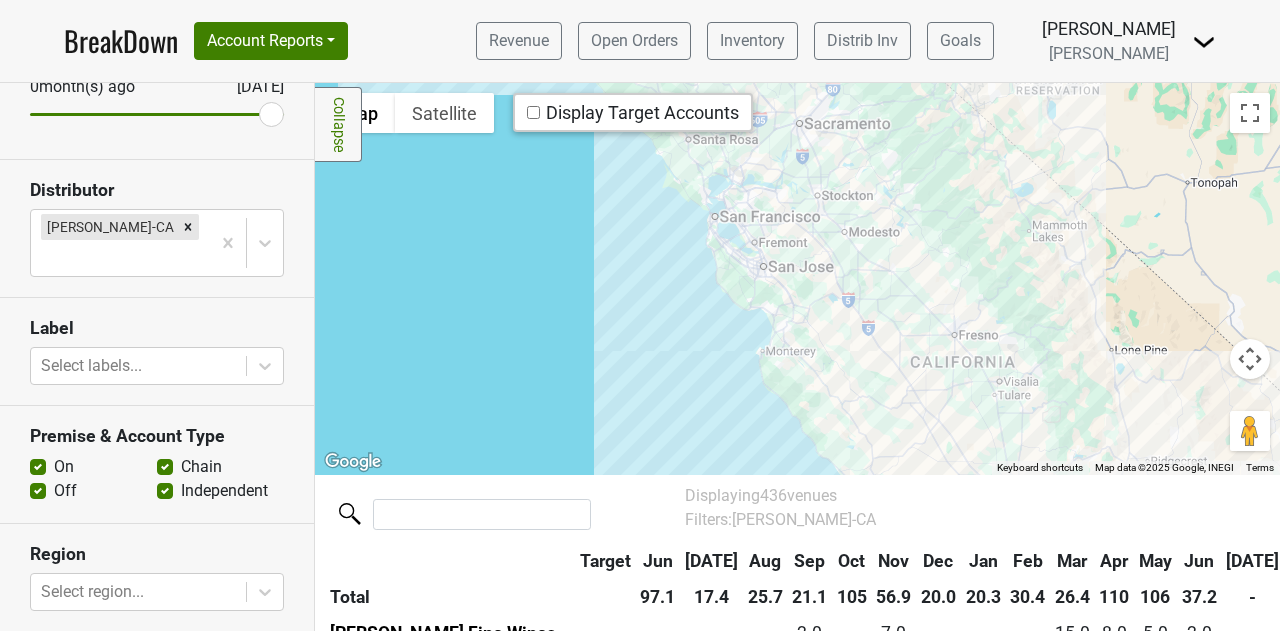 click at bounding box center [797, 278] 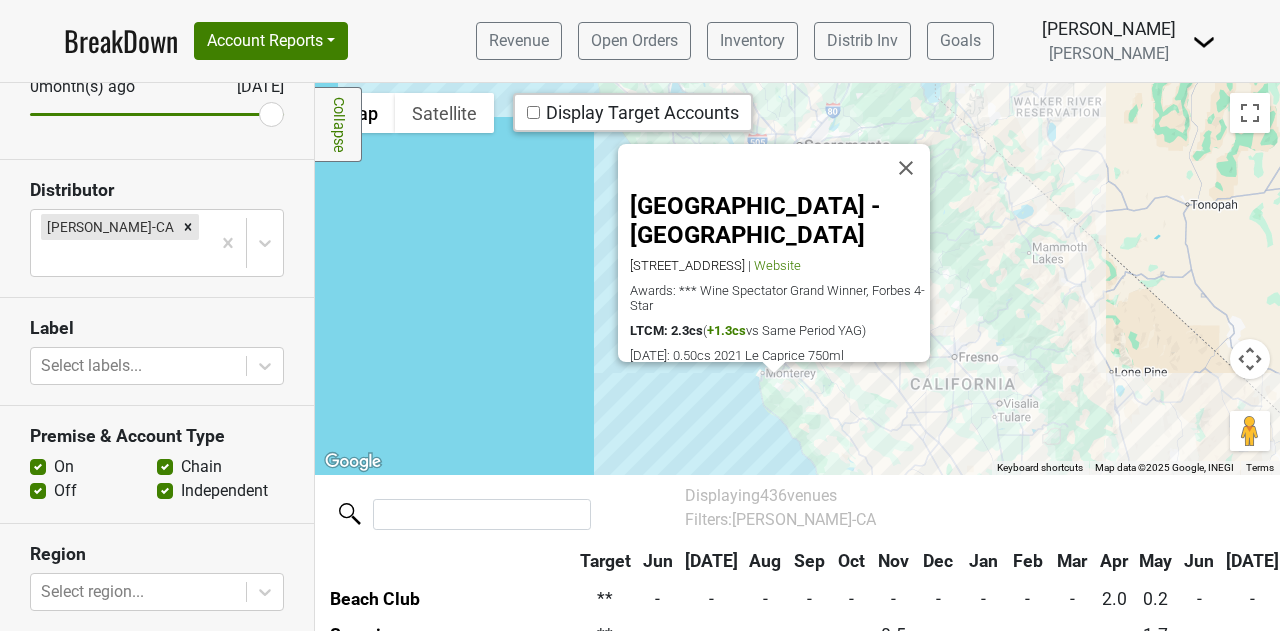 scroll, scrollTop: 2848, scrollLeft: 0, axis: vertical 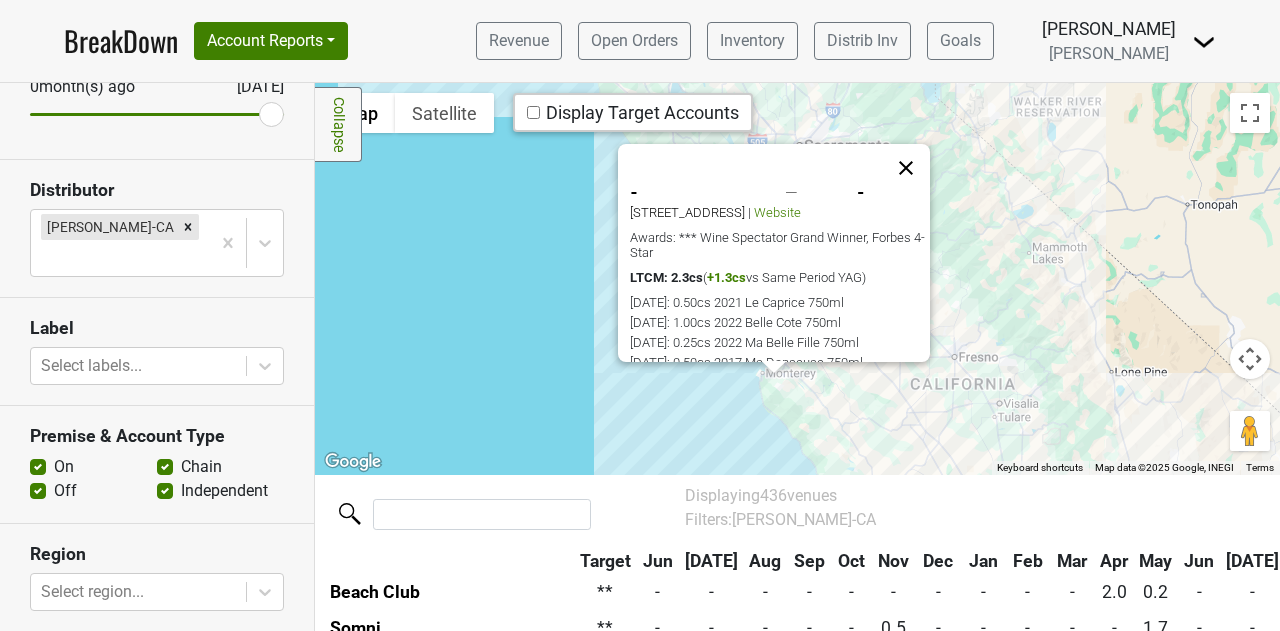 click at bounding box center (906, 168) 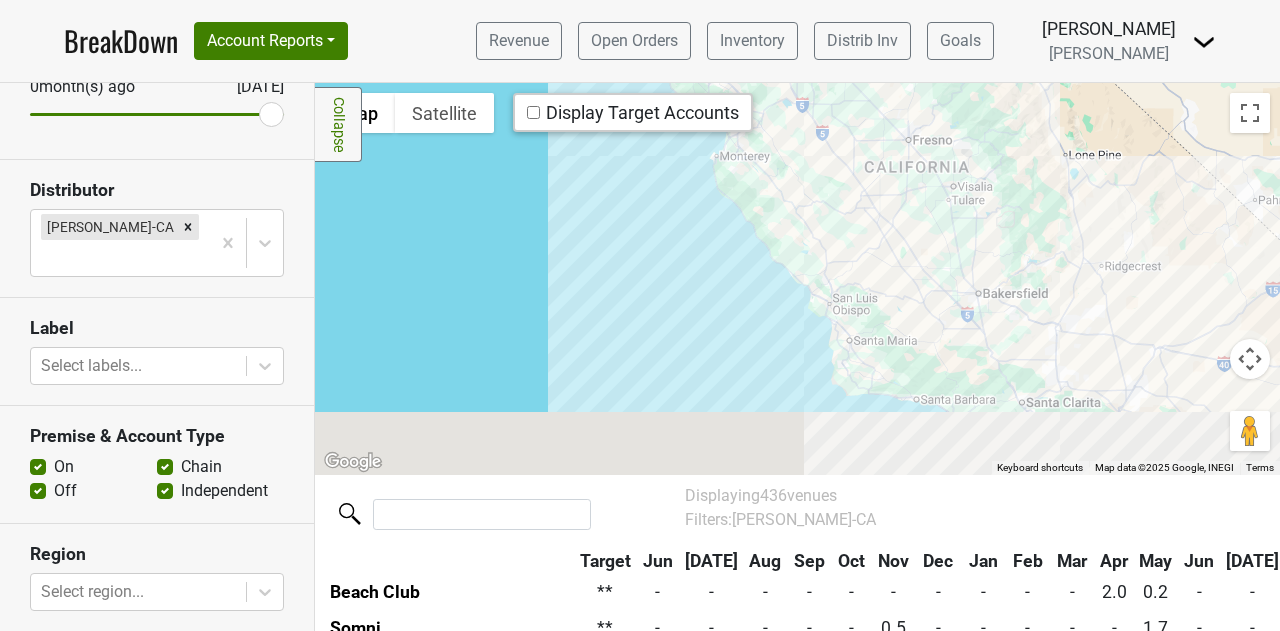 drag, startPoint x: 582, startPoint y: 359, endPoint x: 534, endPoint y: 137, distance: 227.12991 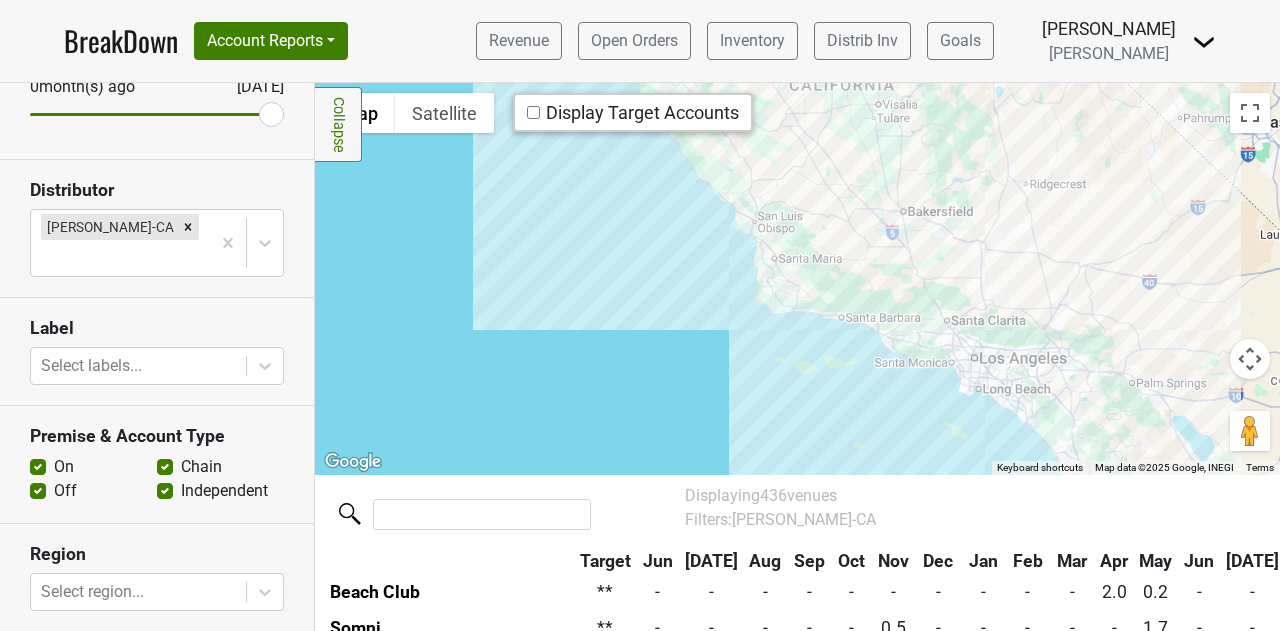 drag, startPoint x: 647, startPoint y: 332, endPoint x: 566, endPoint y: 245, distance: 118.869675 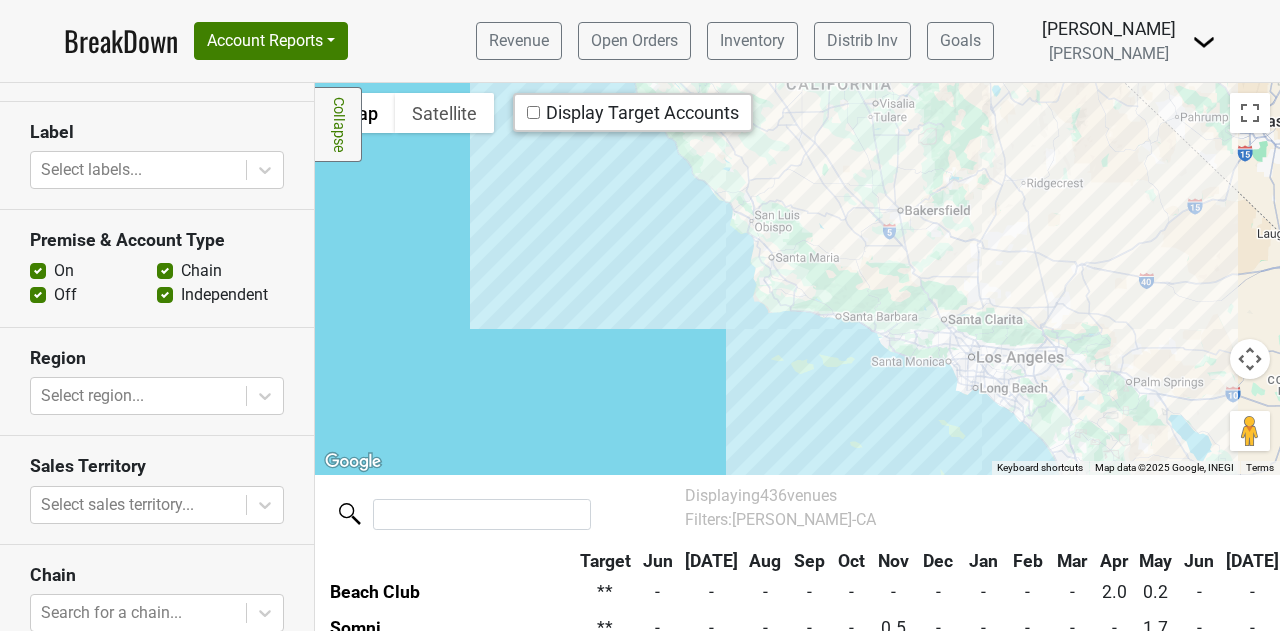 scroll, scrollTop: 708, scrollLeft: 0, axis: vertical 